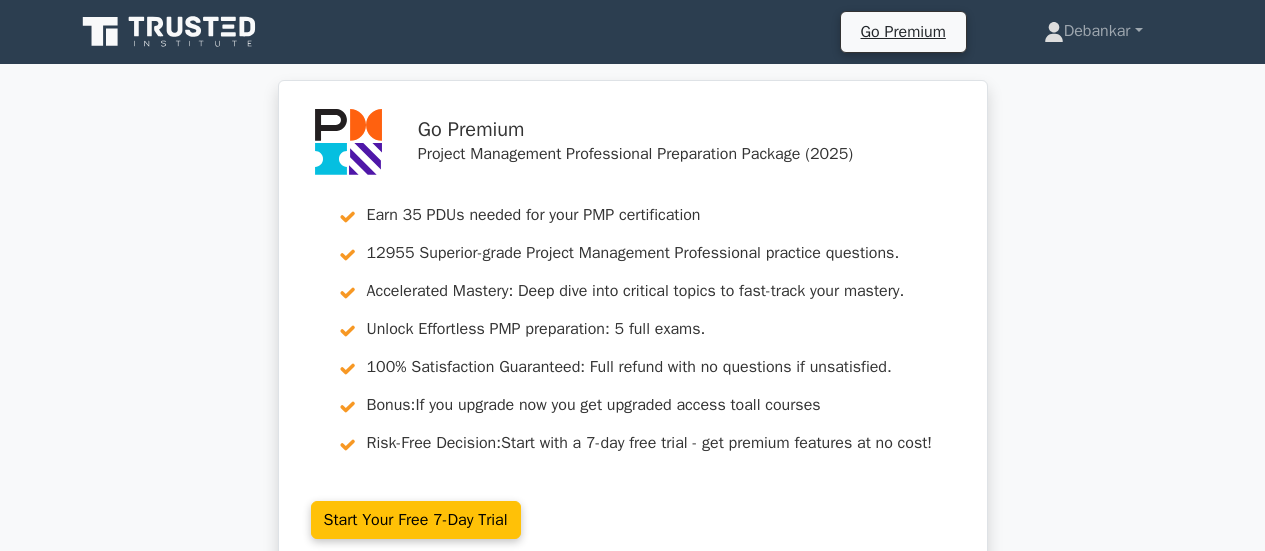 scroll, scrollTop: 1040, scrollLeft: 0, axis: vertical 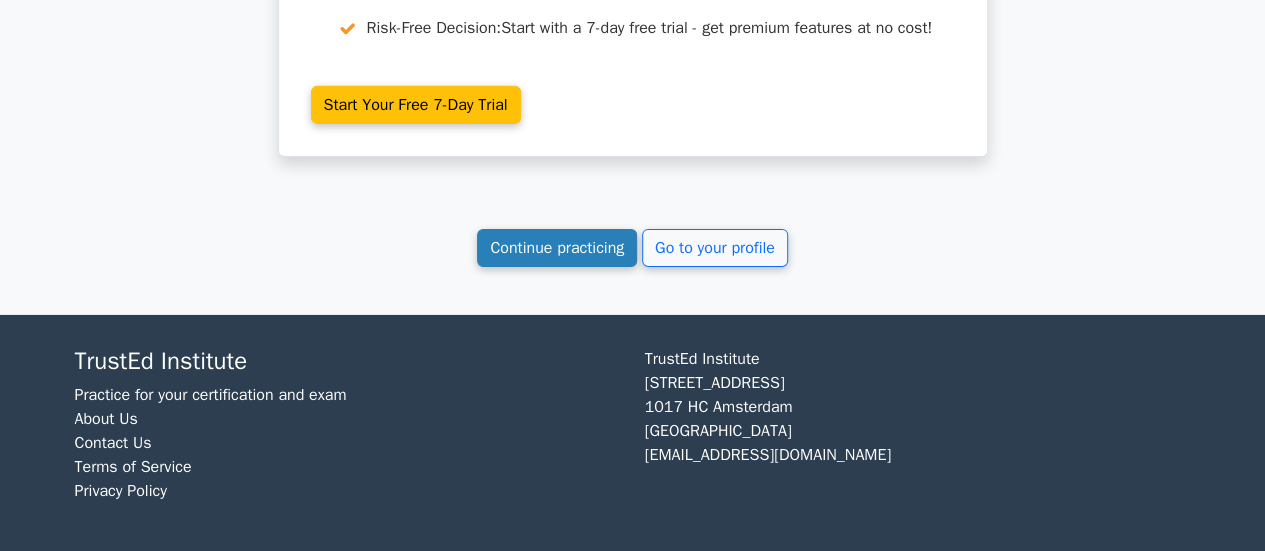 click on "Continue practicing" at bounding box center (557, 248) 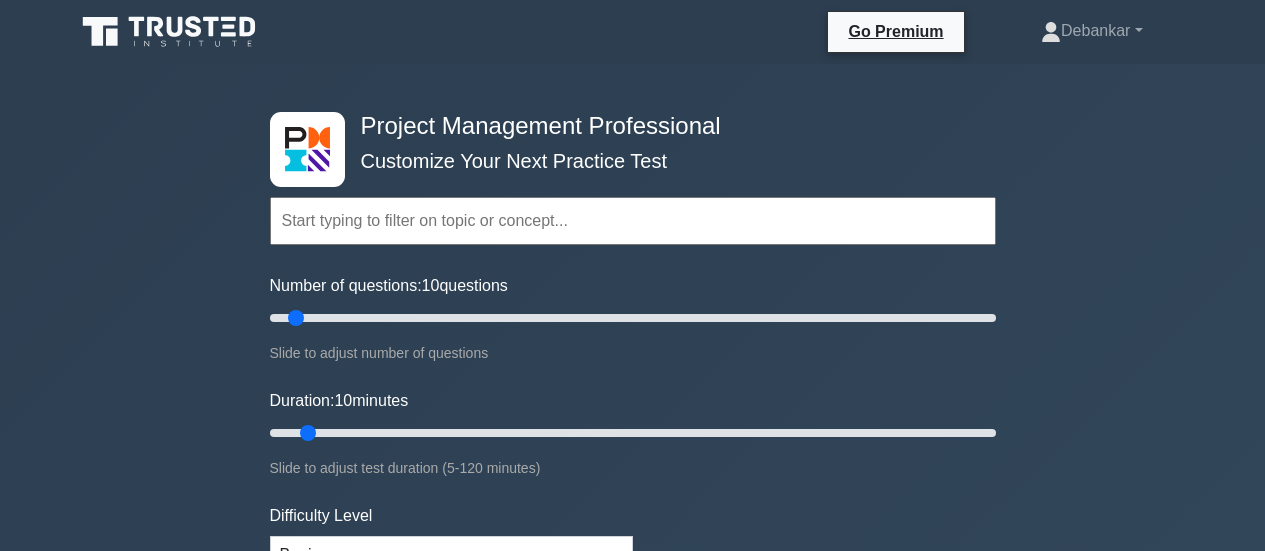 scroll, scrollTop: 235, scrollLeft: 0, axis: vertical 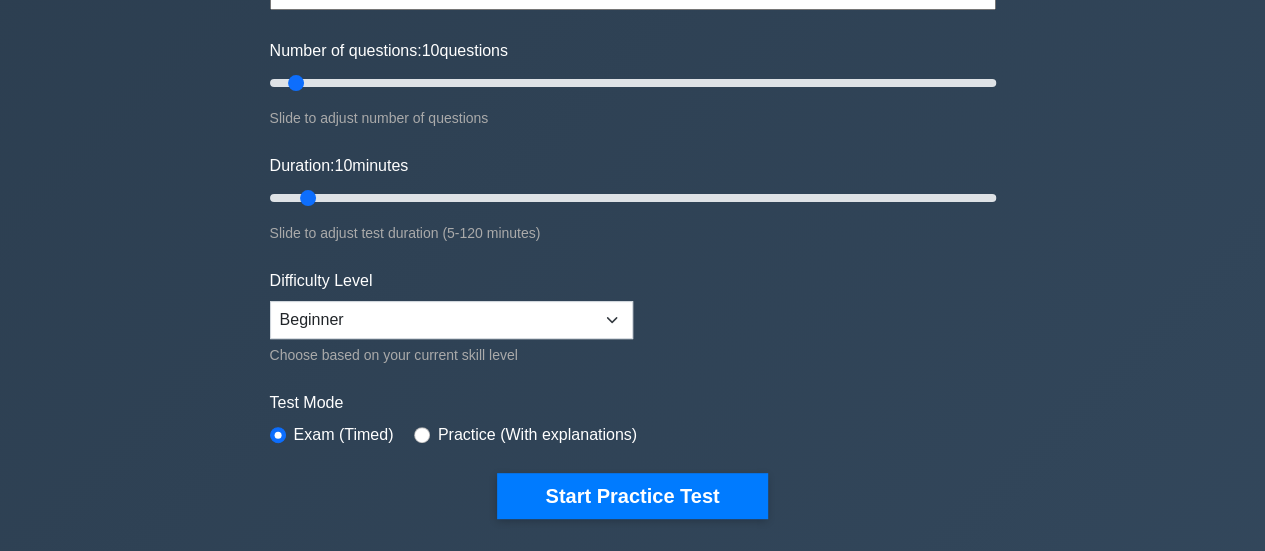 drag, startPoint x: 0, startPoint y: 0, endPoint x: 582, endPoint y: 313, distance: 660.8275 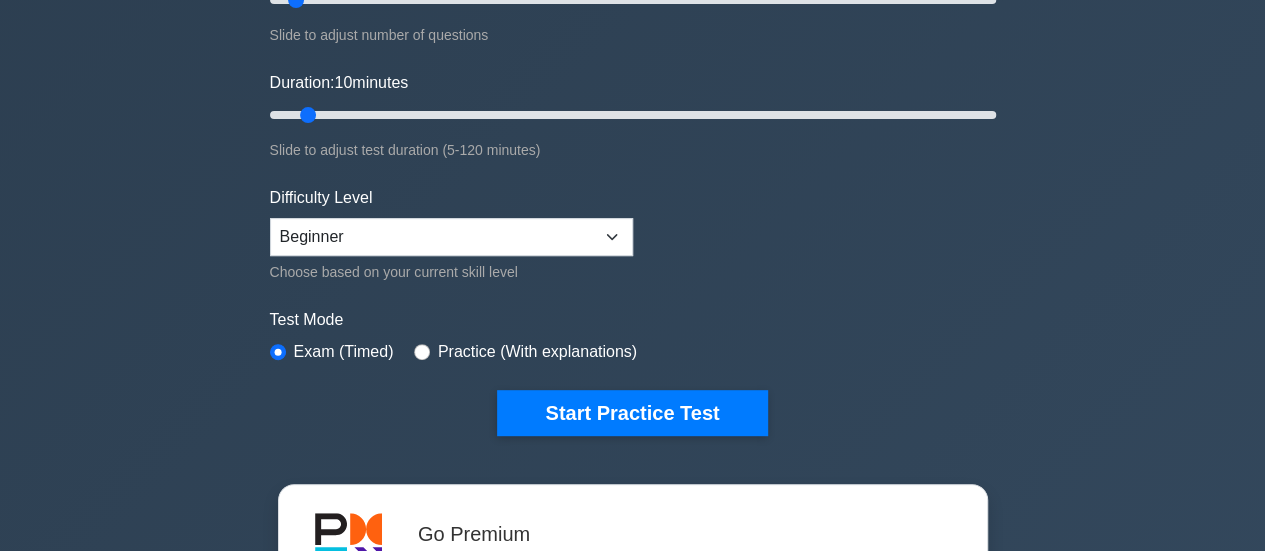 scroll, scrollTop: 336, scrollLeft: 0, axis: vertical 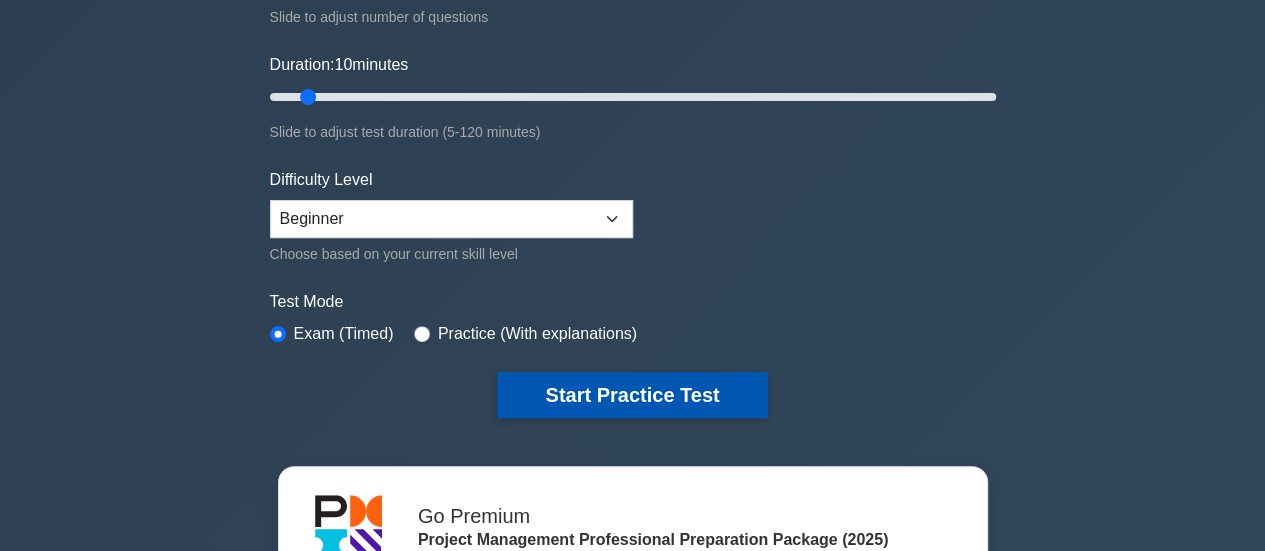 click on "Start Practice Test" at bounding box center [632, 395] 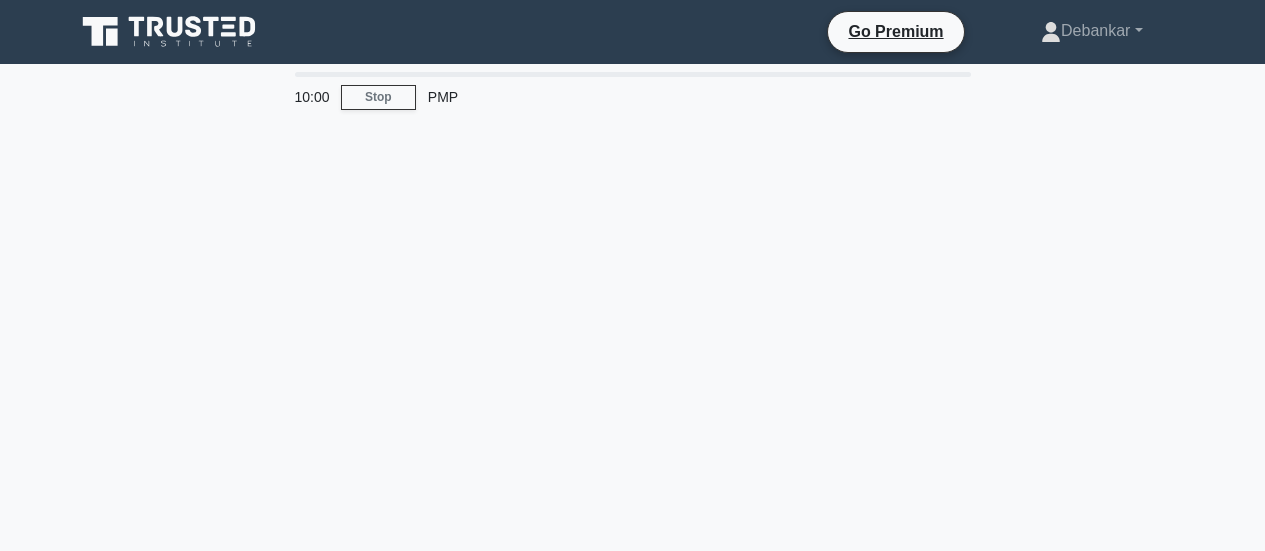 scroll, scrollTop: 0, scrollLeft: 0, axis: both 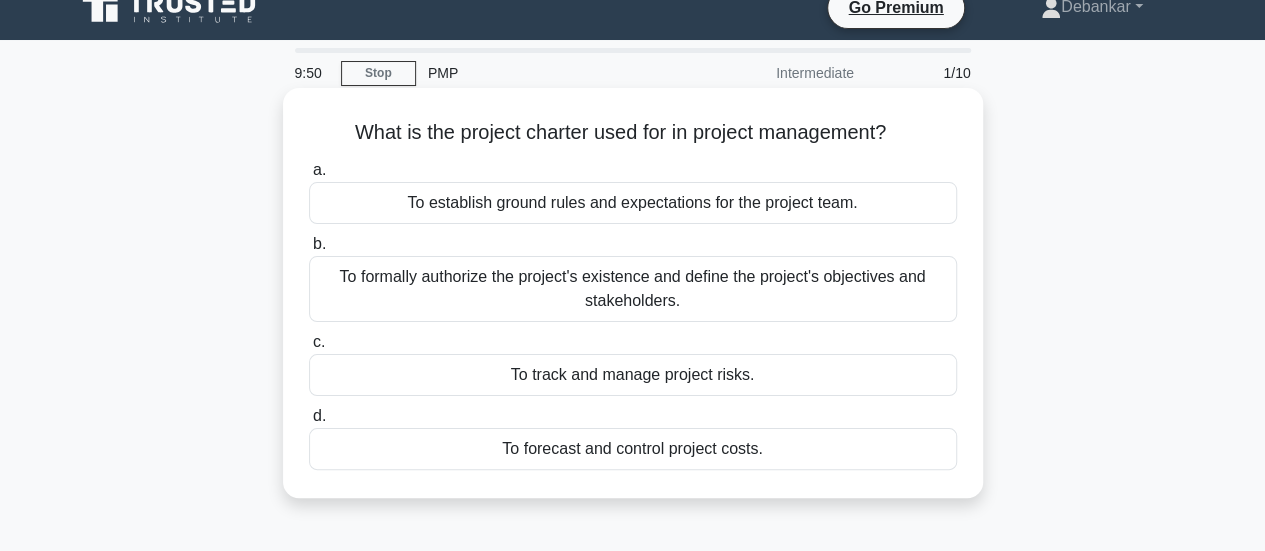 click on "To formally authorize the project's existence and define the project's objectives and stakeholders." at bounding box center [633, 289] 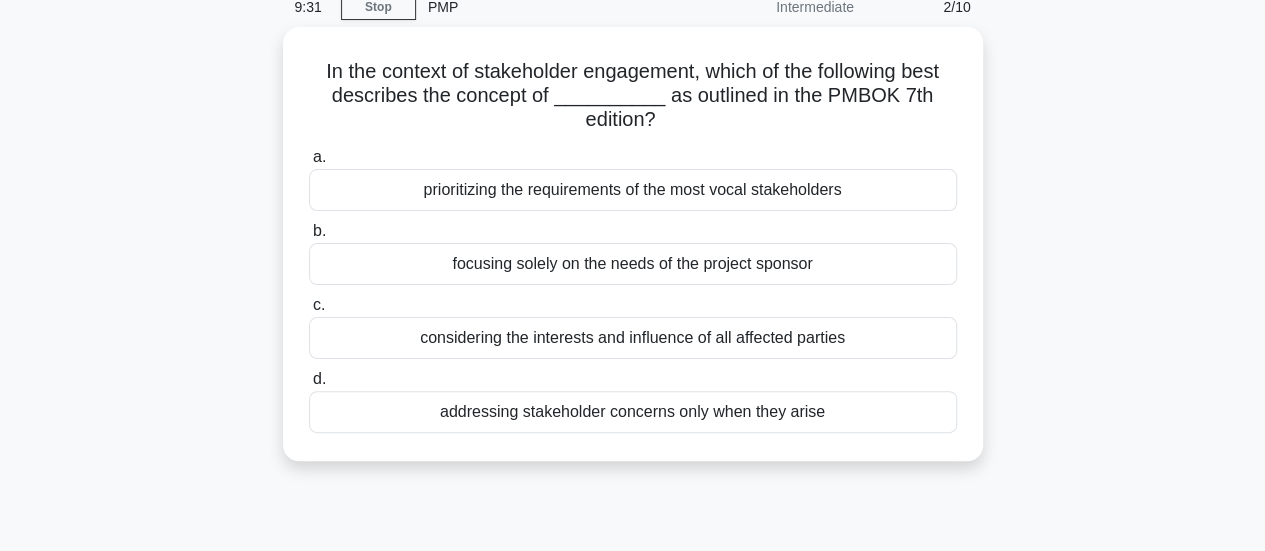 scroll, scrollTop: 91, scrollLeft: 0, axis: vertical 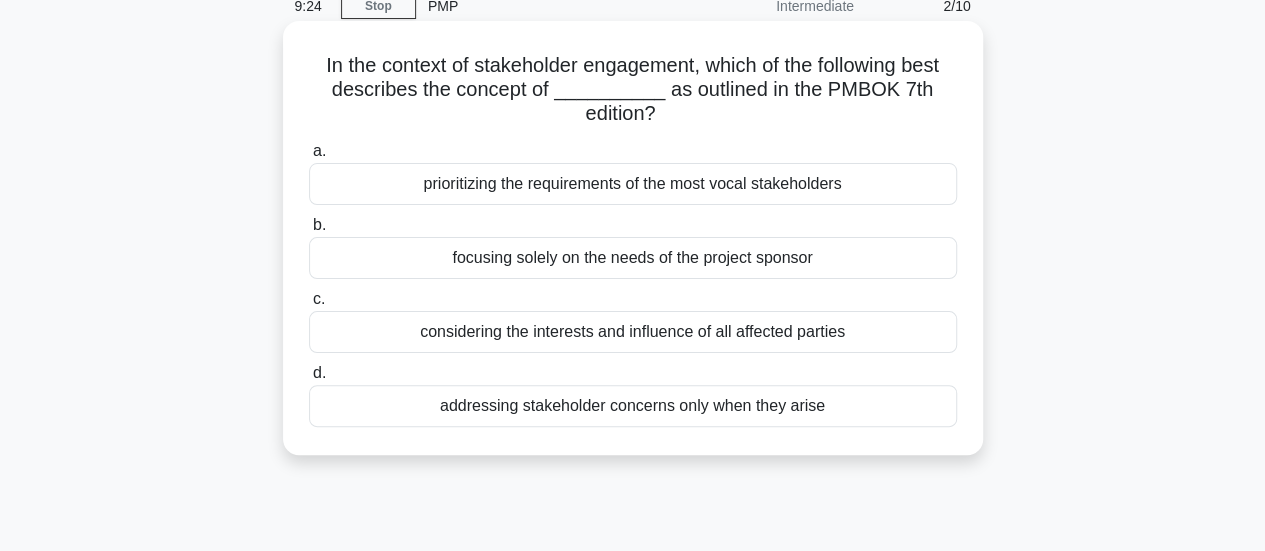 click on "considering the interests and influence of all affected parties" at bounding box center (633, 332) 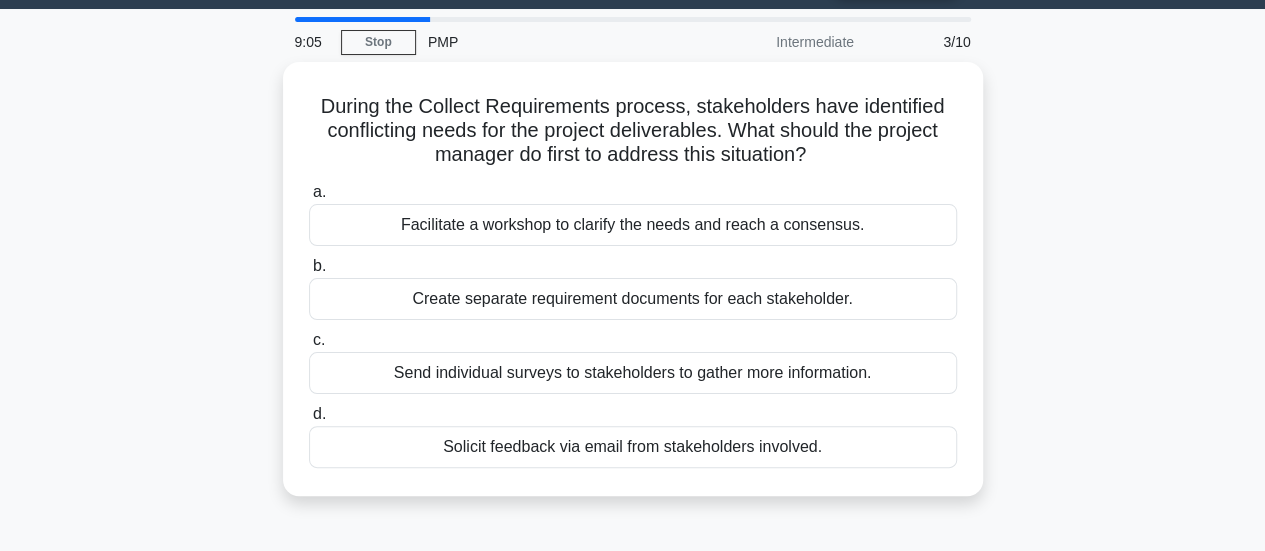 scroll, scrollTop: 56, scrollLeft: 0, axis: vertical 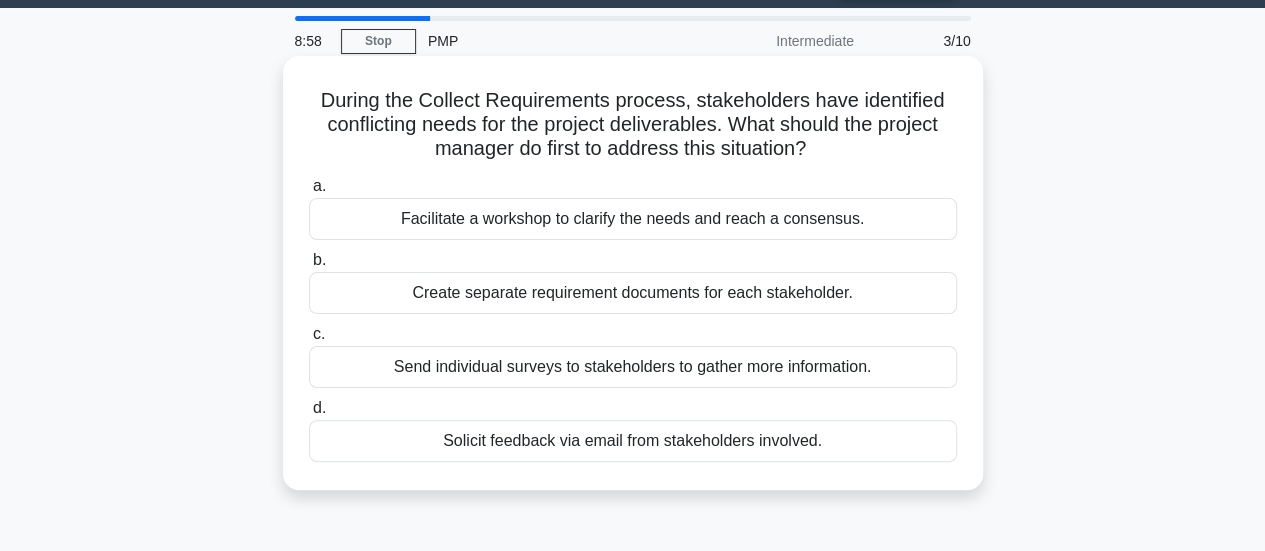 click on "Facilitate a workshop to clarify the needs and reach a consensus." at bounding box center (633, 219) 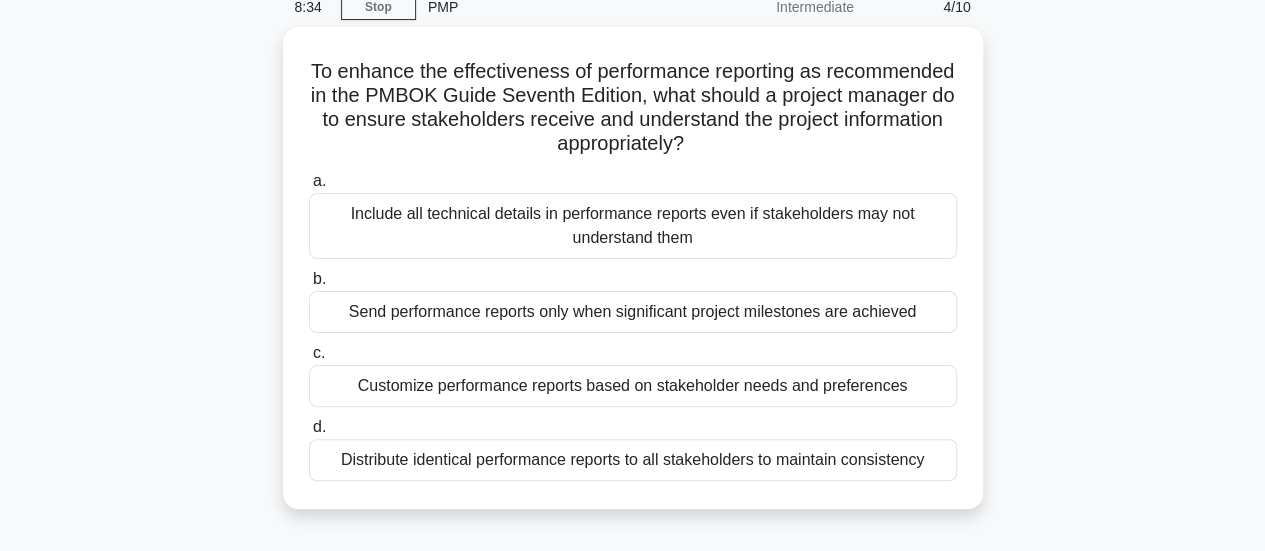 scroll, scrollTop: 92, scrollLeft: 0, axis: vertical 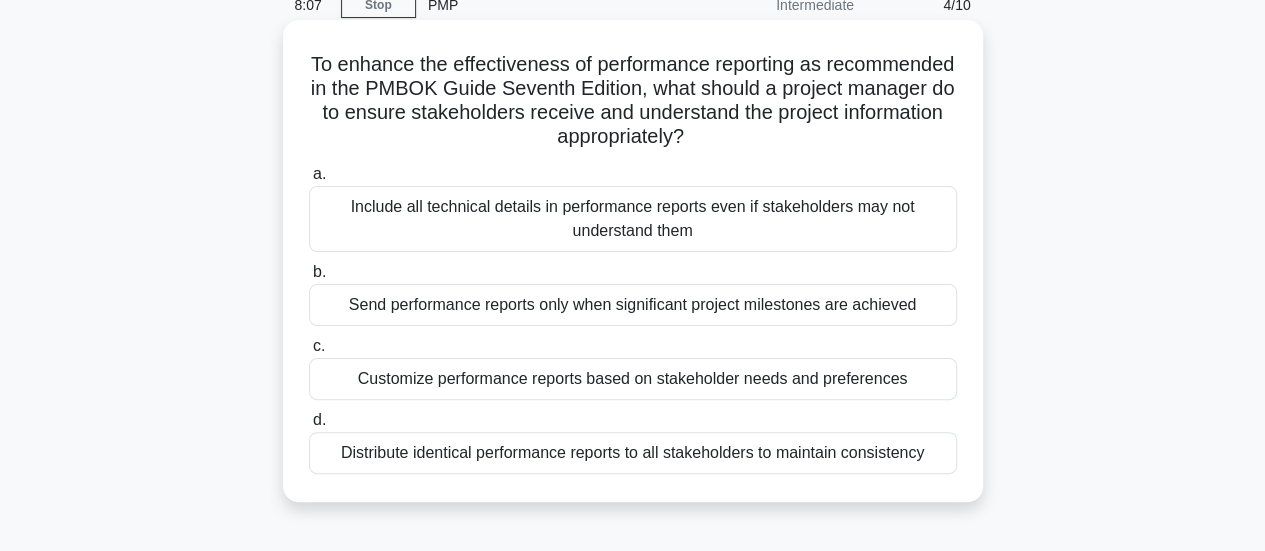 click on "Distribute identical performance reports to all stakeholders to maintain consistency" at bounding box center (633, 453) 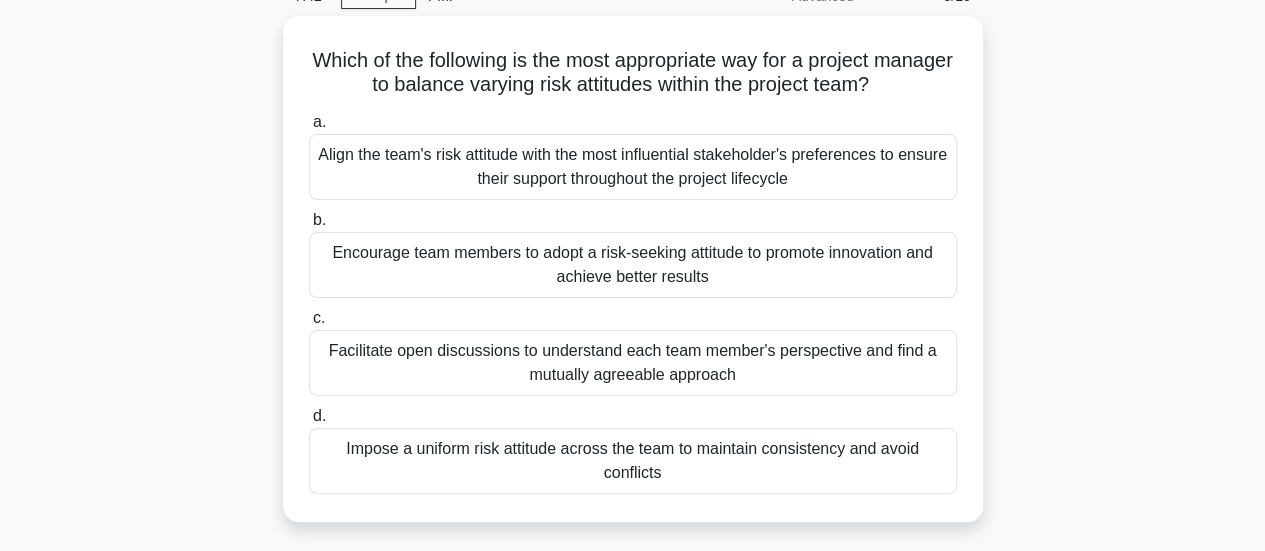 scroll, scrollTop: 110, scrollLeft: 0, axis: vertical 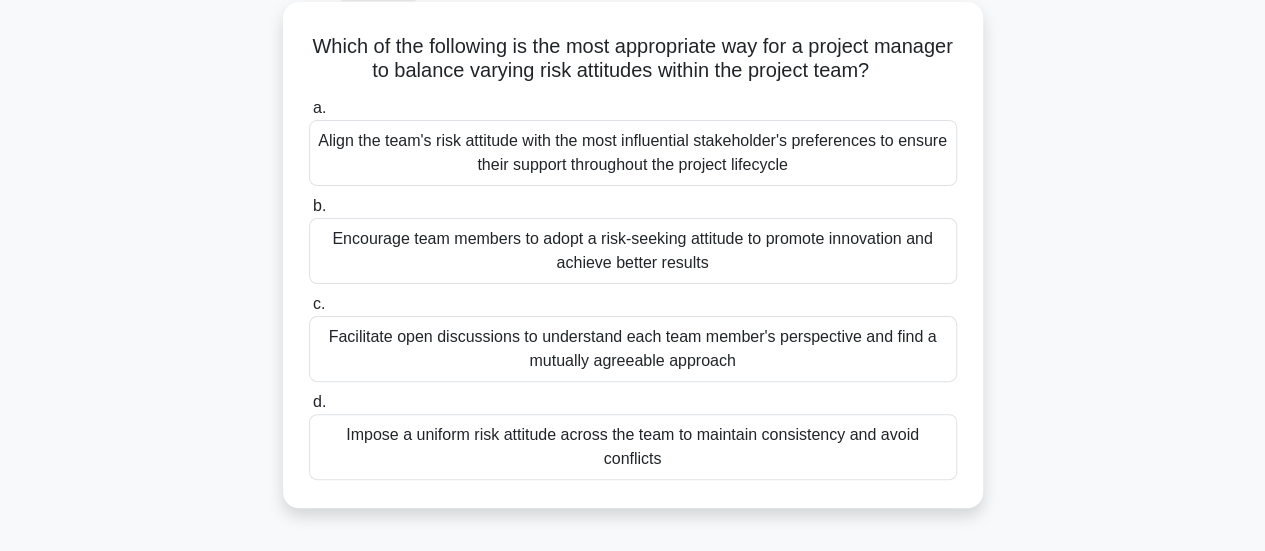 click on "Facilitate open discussions to understand each team member's perspective and find a mutually agreeable approach" at bounding box center (633, 349) 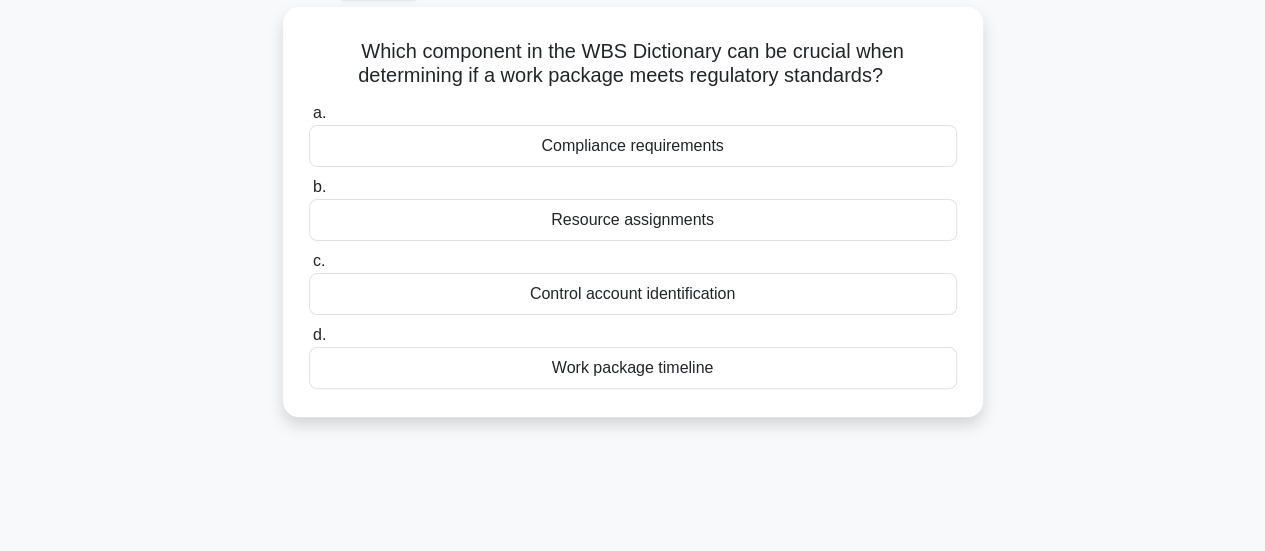 scroll, scrollTop: 0, scrollLeft: 0, axis: both 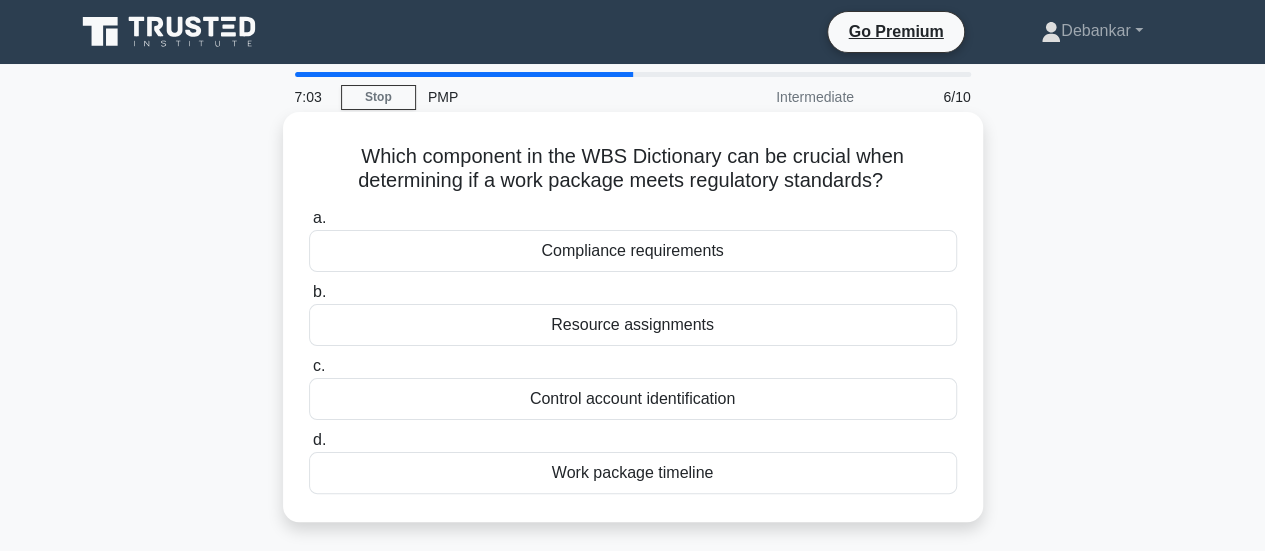 click on "Compliance requirements" at bounding box center (633, 251) 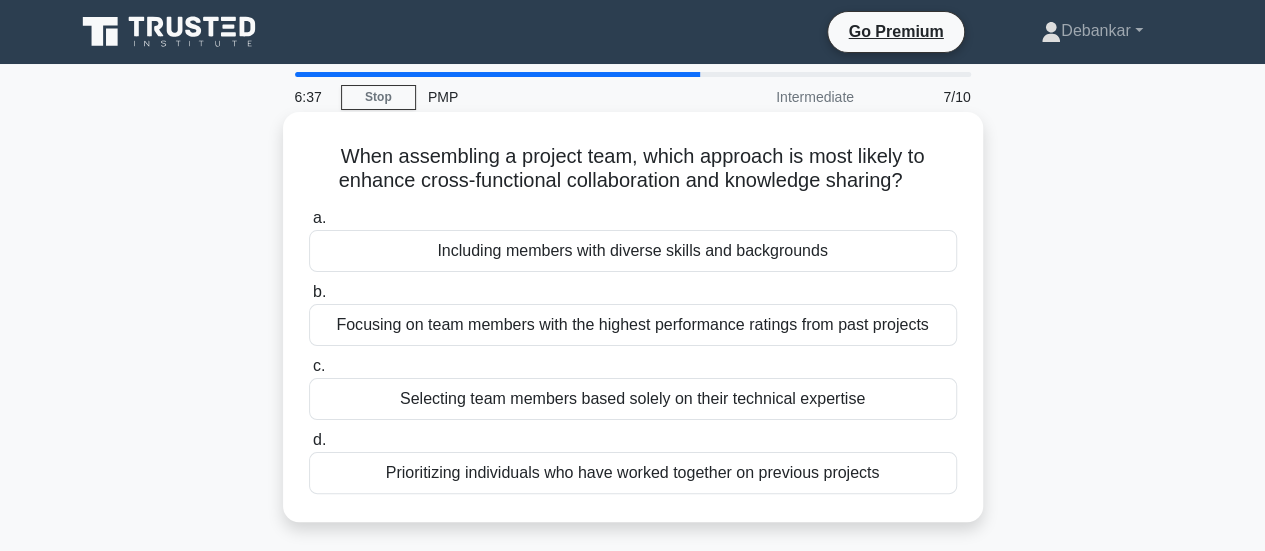 click on "Including members with diverse skills and backgrounds" at bounding box center (633, 251) 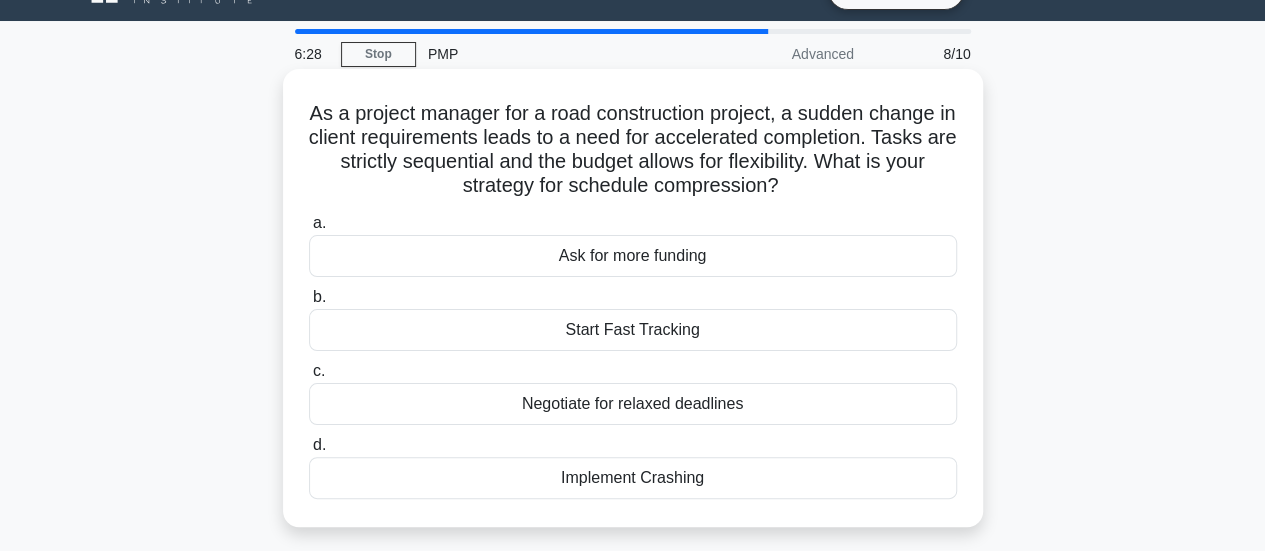scroll, scrollTop: 46, scrollLeft: 0, axis: vertical 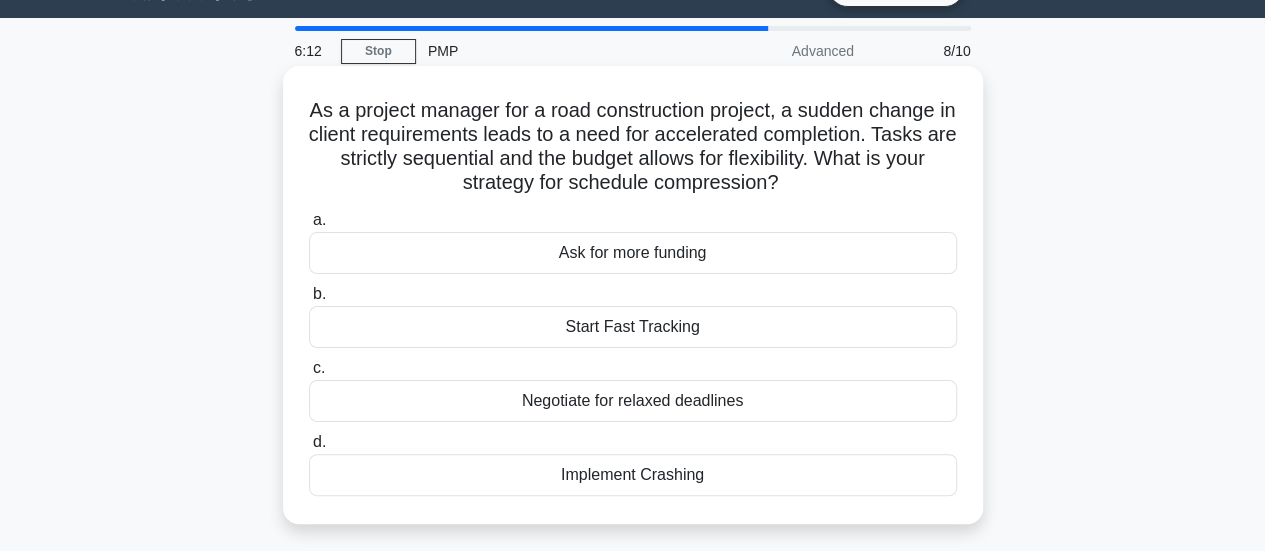 click on "Start Fast Tracking" at bounding box center [633, 327] 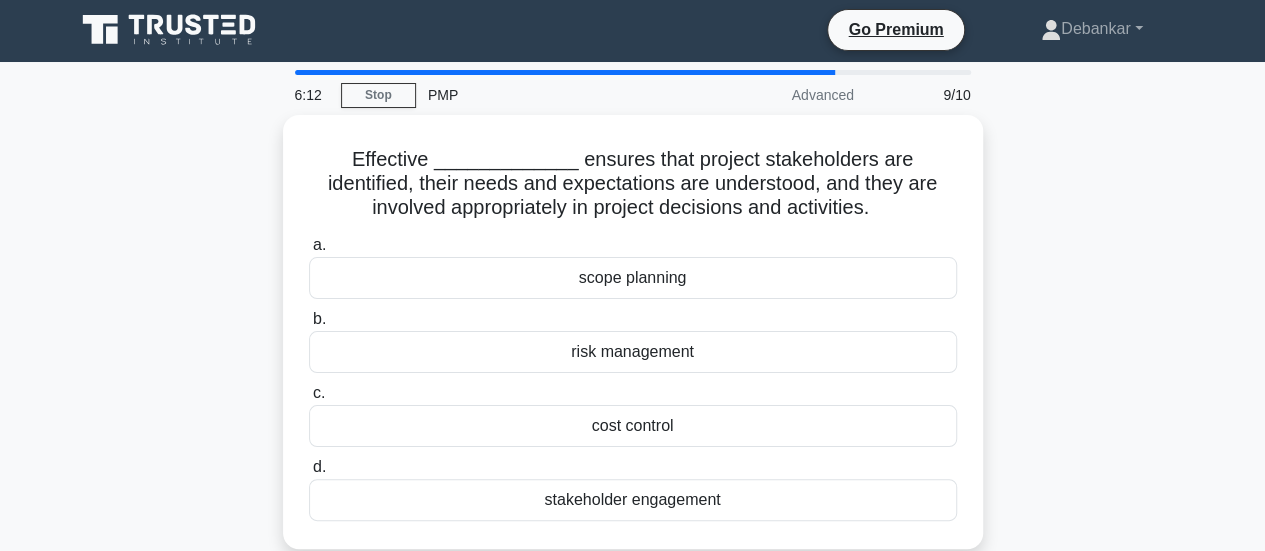 scroll, scrollTop: 0, scrollLeft: 0, axis: both 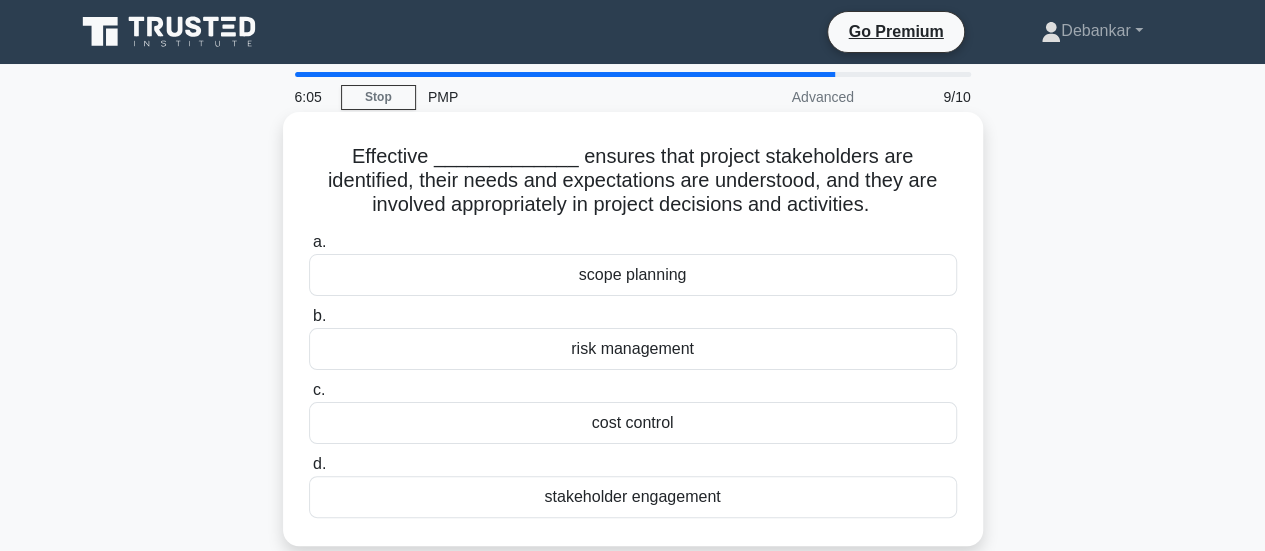 click on "stakeholder engagement" at bounding box center [633, 497] 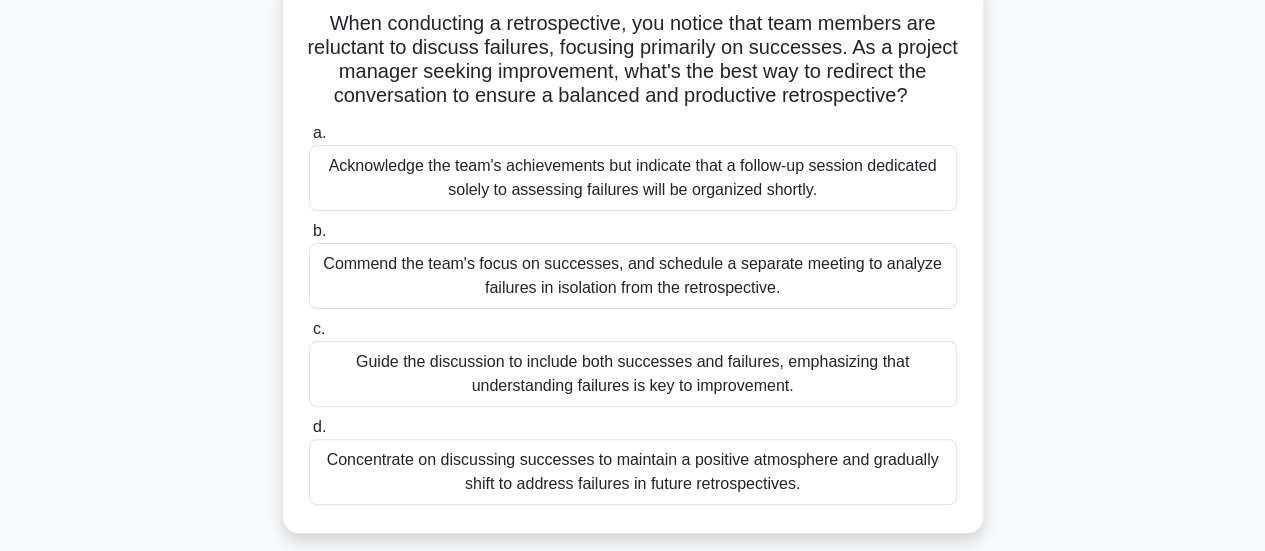 scroll, scrollTop: 134, scrollLeft: 0, axis: vertical 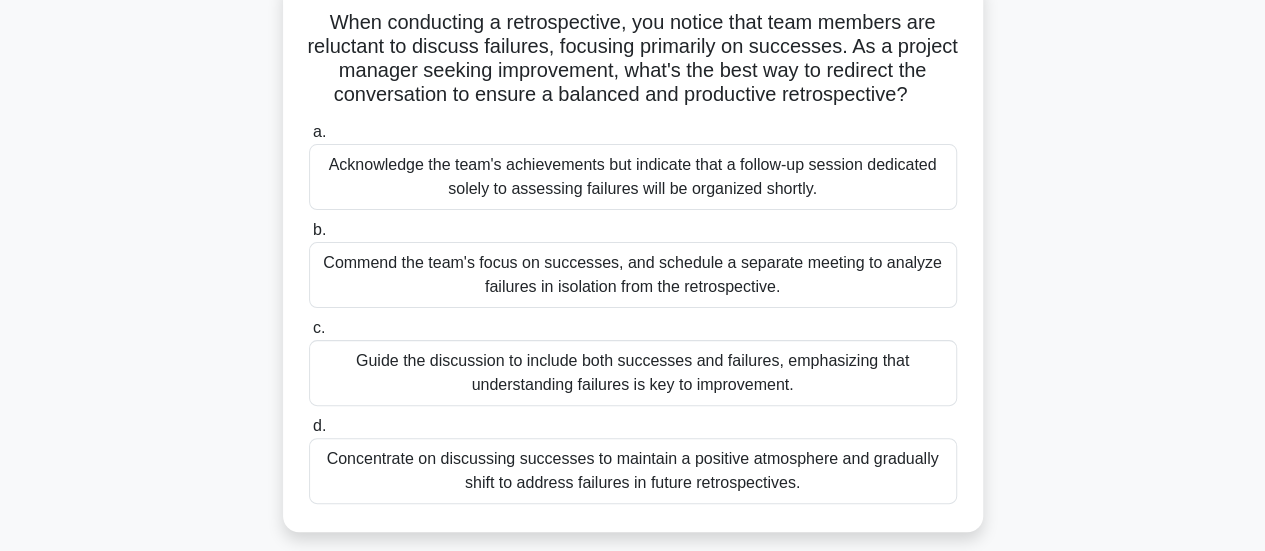click on "Guide the discussion to include both successes and failures, emphasizing that understanding failures is key to improvement." at bounding box center [633, 373] 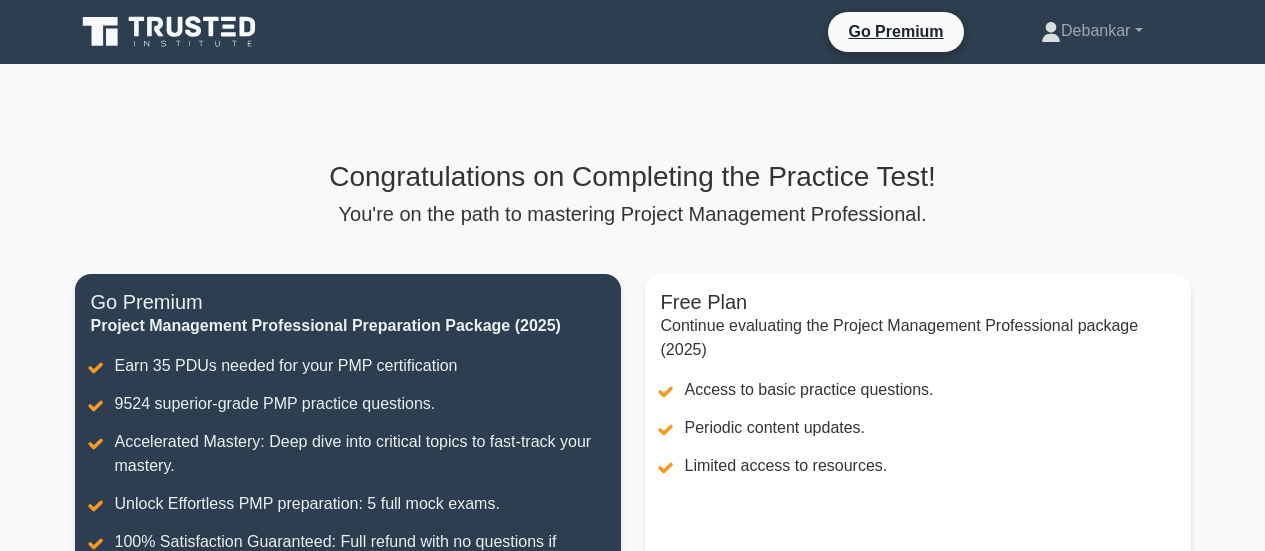 scroll, scrollTop: 0, scrollLeft: 0, axis: both 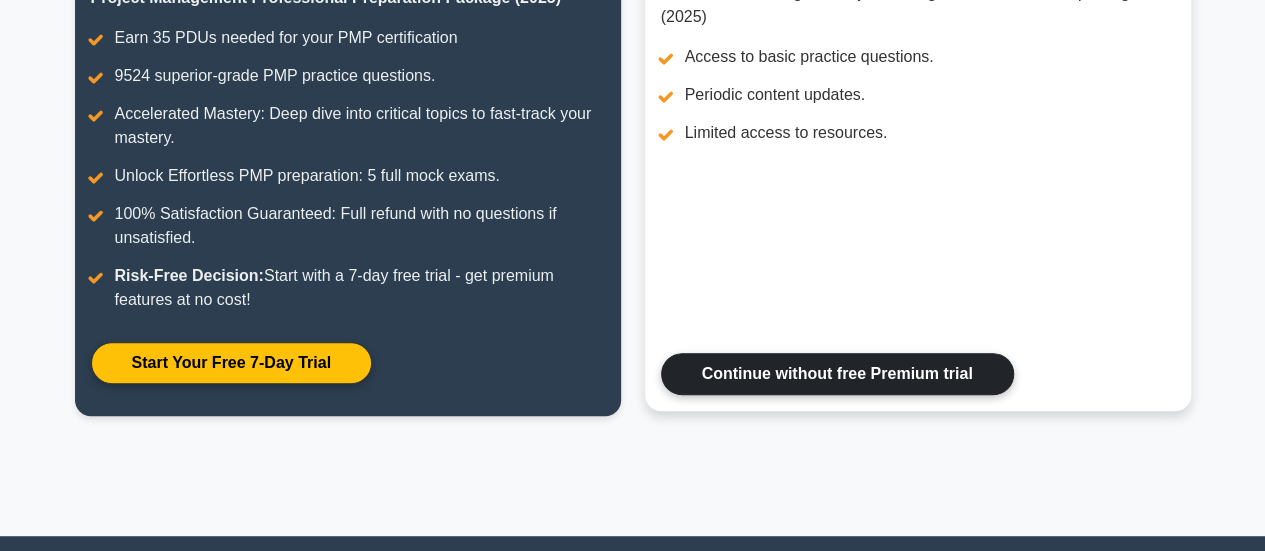 click on "Continue without free Premium trial" at bounding box center [837, 374] 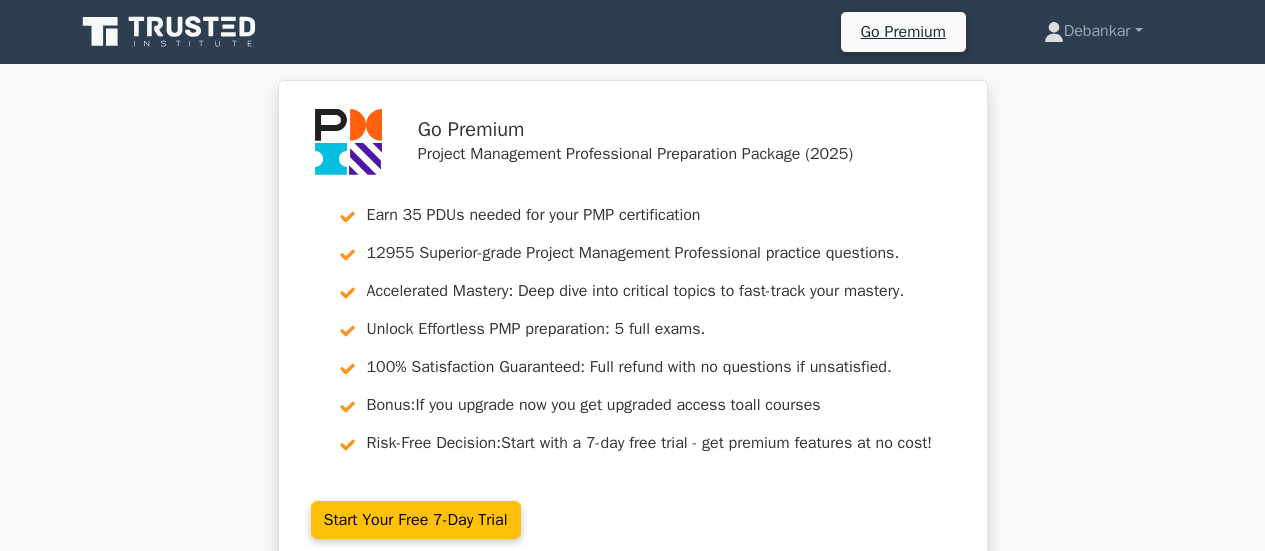 scroll, scrollTop: 0, scrollLeft: 0, axis: both 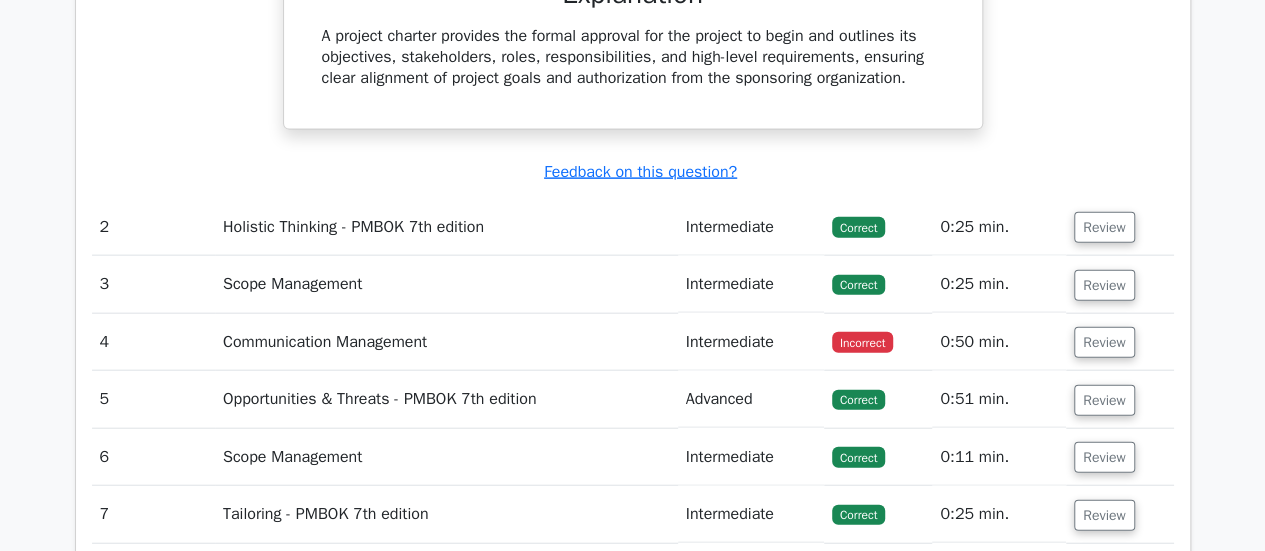 click on "Communication Management" at bounding box center (446, 342) 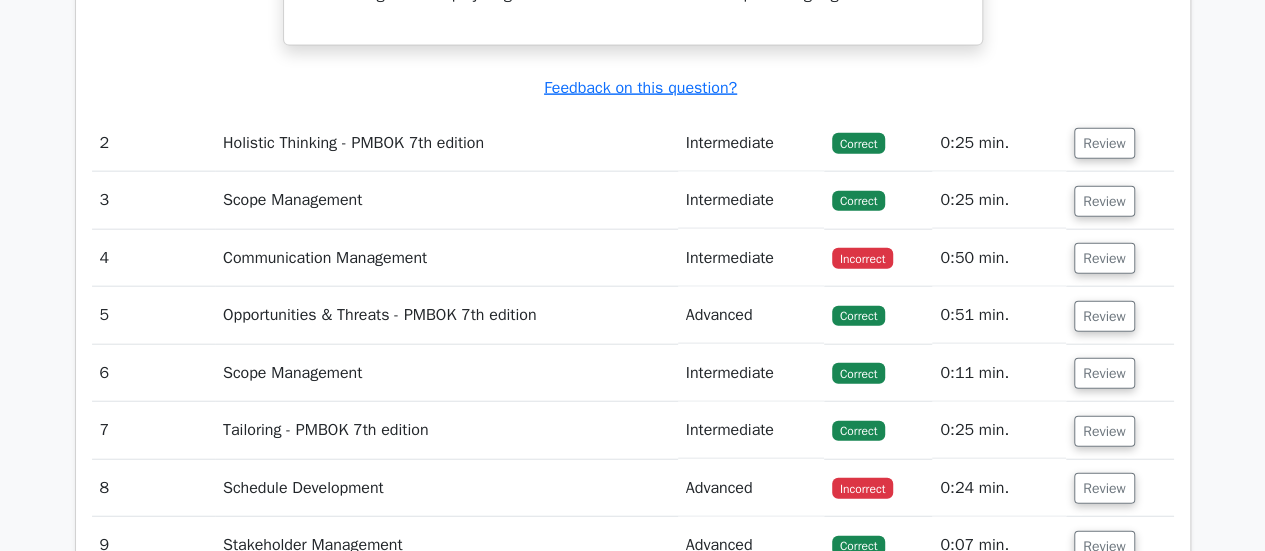 scroll, scrollTop: 2292, scrollLeft: 0, axis: vertical 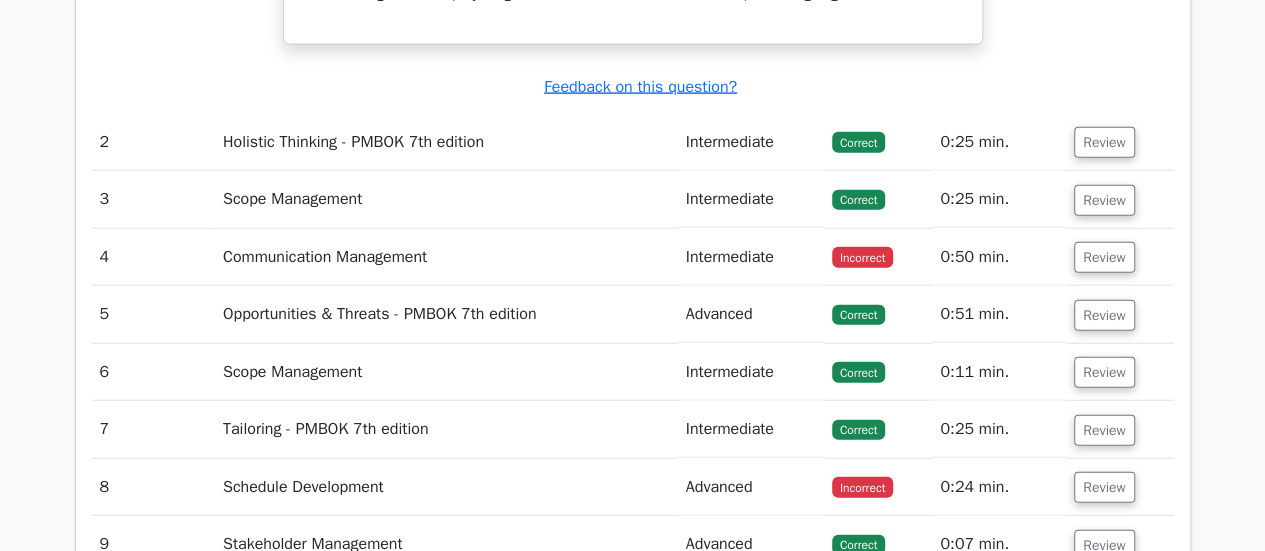 click on "Communication Management" at bounding box center (446, 257) 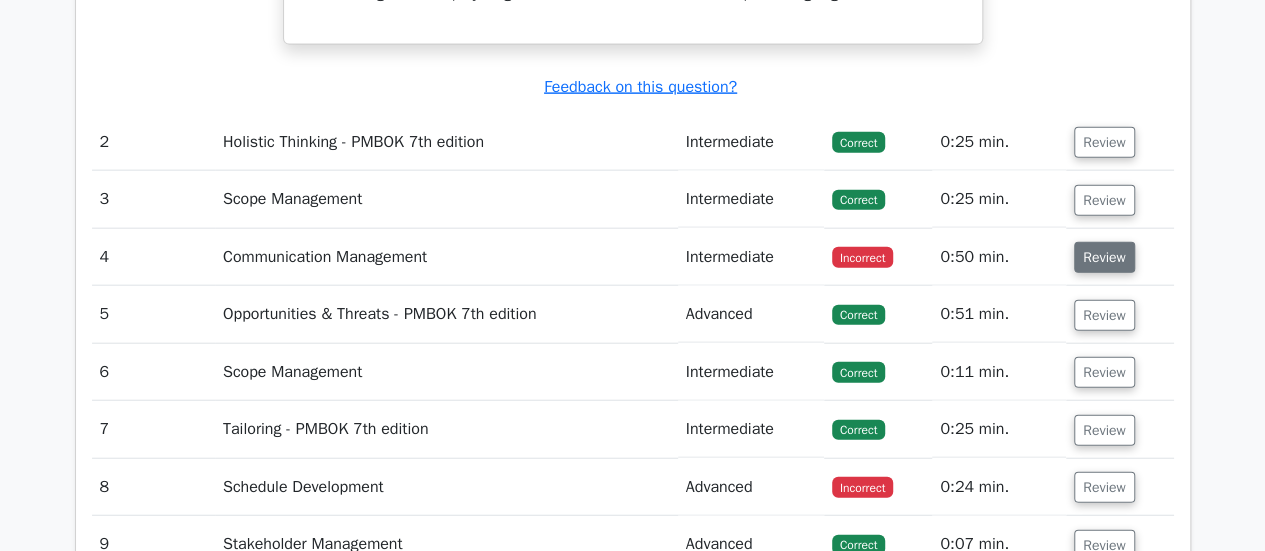 click on "Review" at bounding box center [1104, 257] 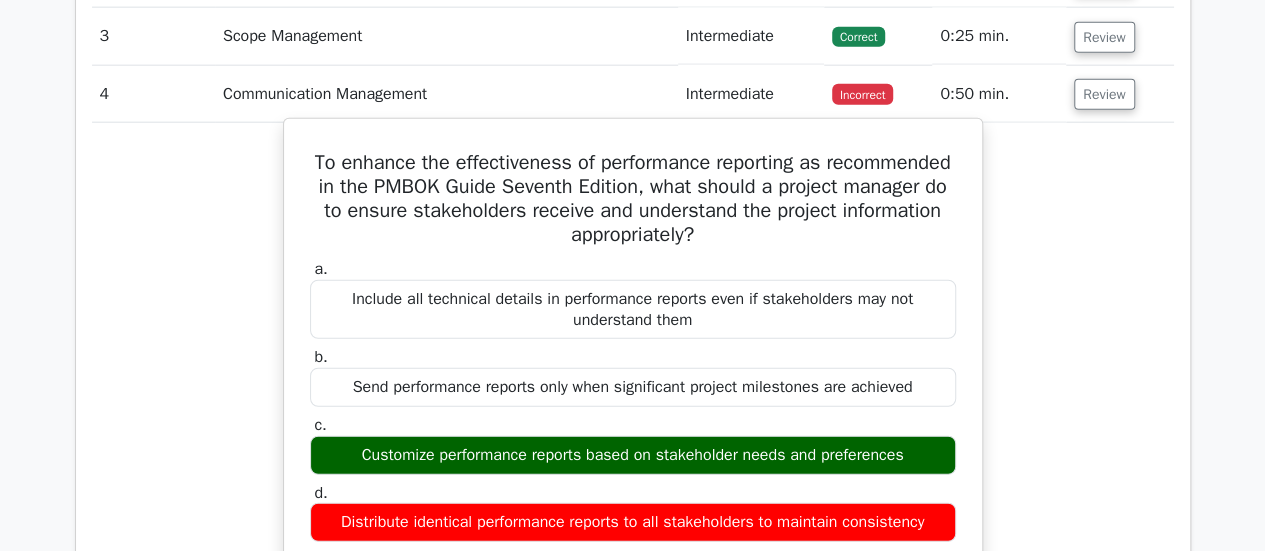 scroll, scrollTop: 2457, scrollLeft: 0, axis: vertical 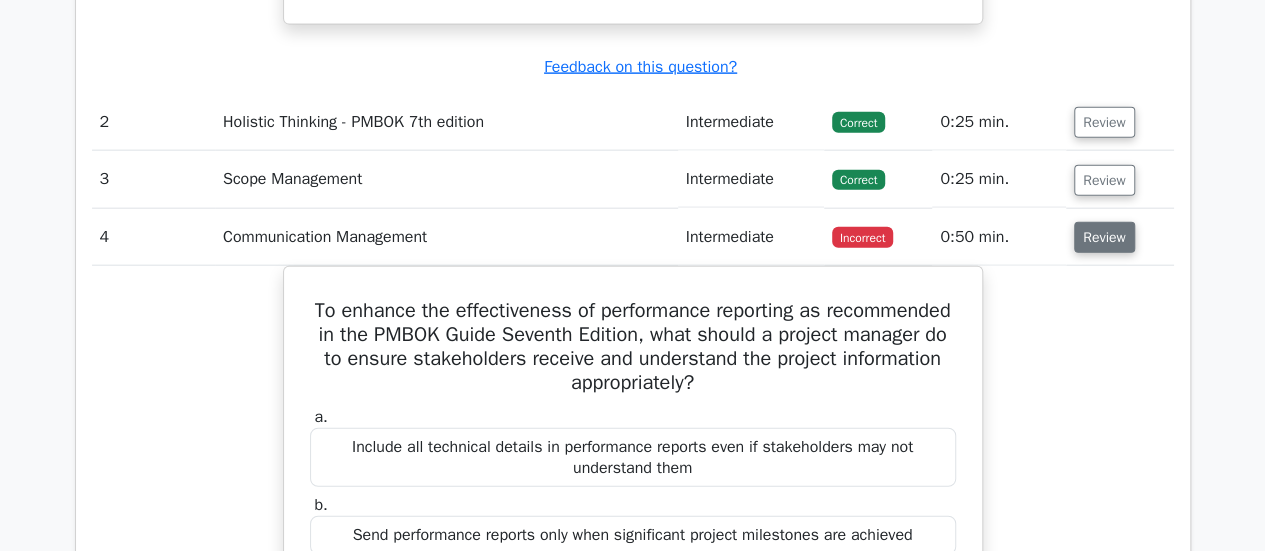 click on "Review" at bounding box center (1104, 237) 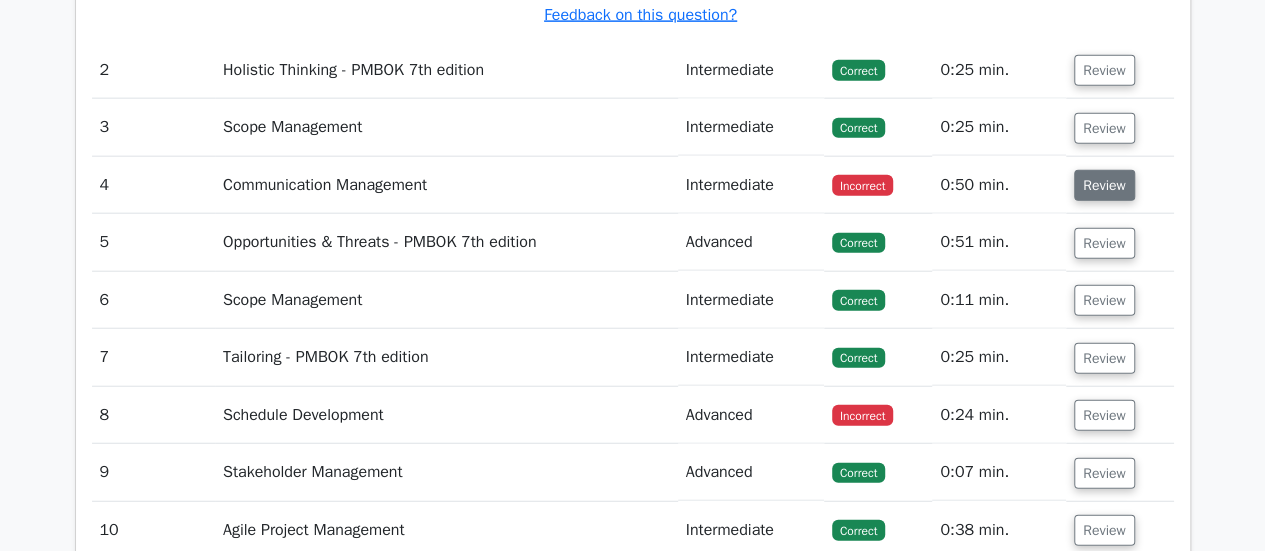 scroll, scrollTop: 2365, scrollLeft: 0, axis: vertical 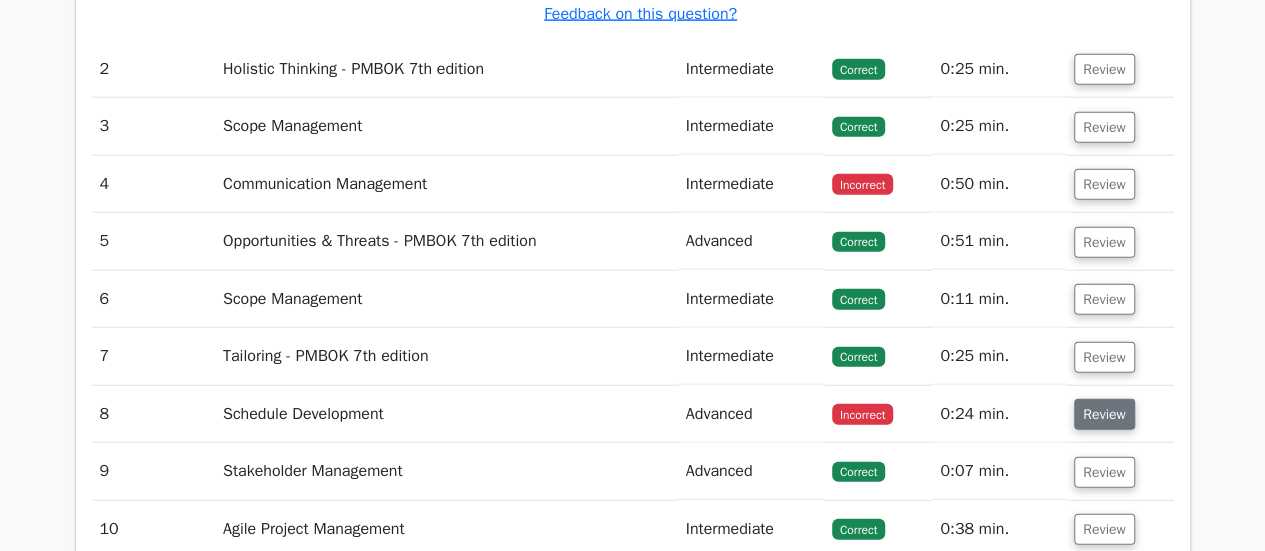click on "Review" at bounding box center (1104, 414) 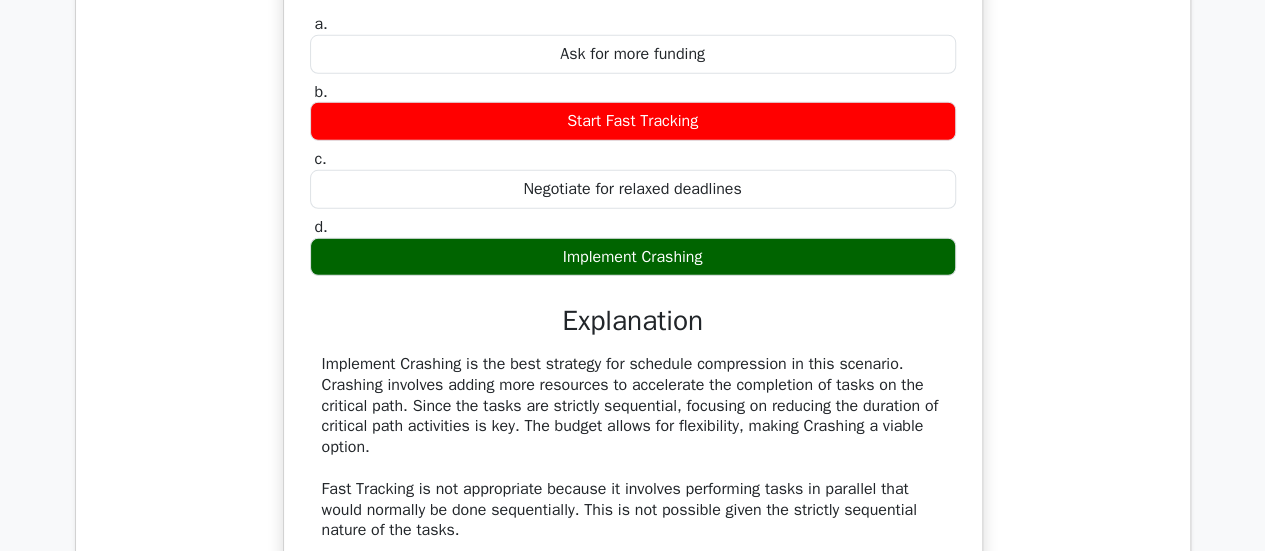 scroll, scrollTop: 2929, scrollLeft: 0, axis: vertical 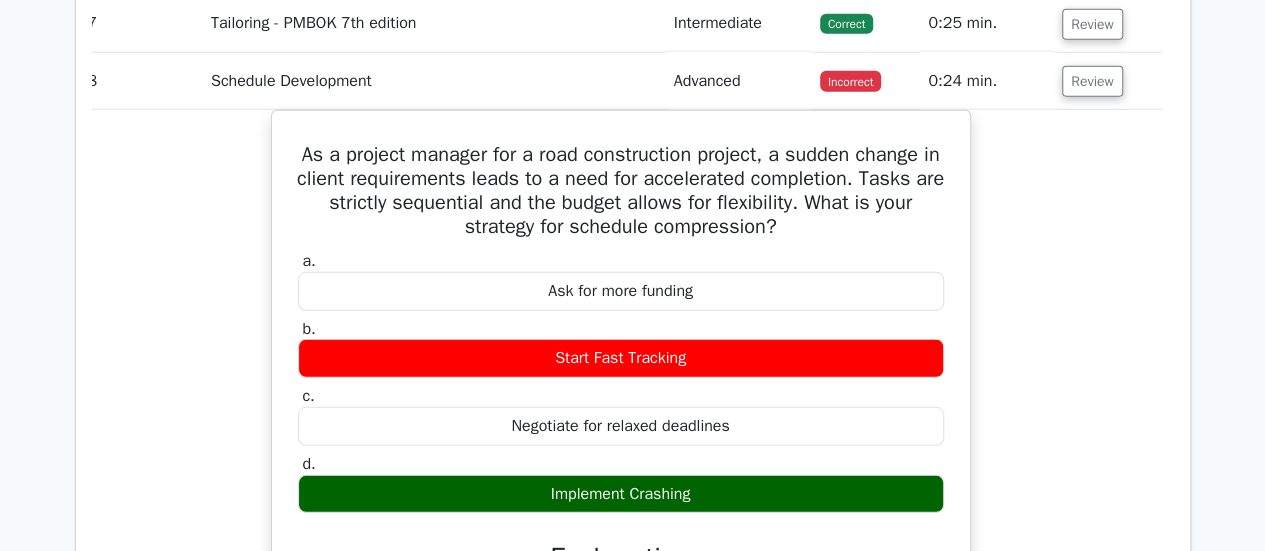 click on "As a project manager for a road construction project, a sudden change in client requirements leads to a need for accelerated completion. Tasks are strictly sequential and the budget allows for flexibility. What is your strategy for schedule compression?
a.
Ask for more funding
b.
c. d." at bounding box center [621, 560] 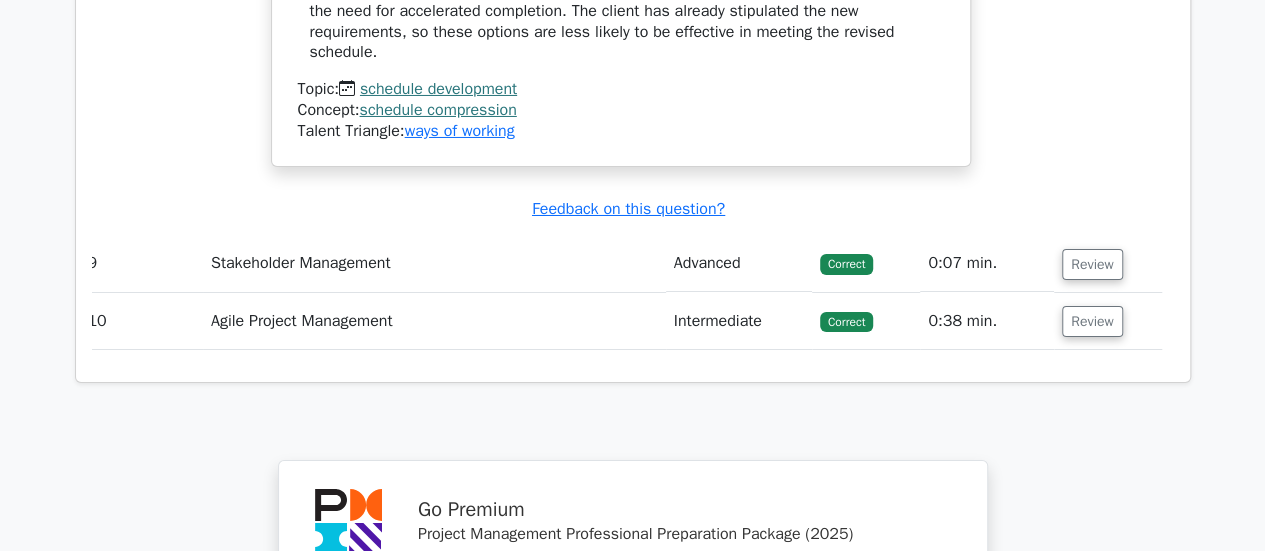 scroll, scrollTop: 3533, scrollLeft: 0, axis: vertical 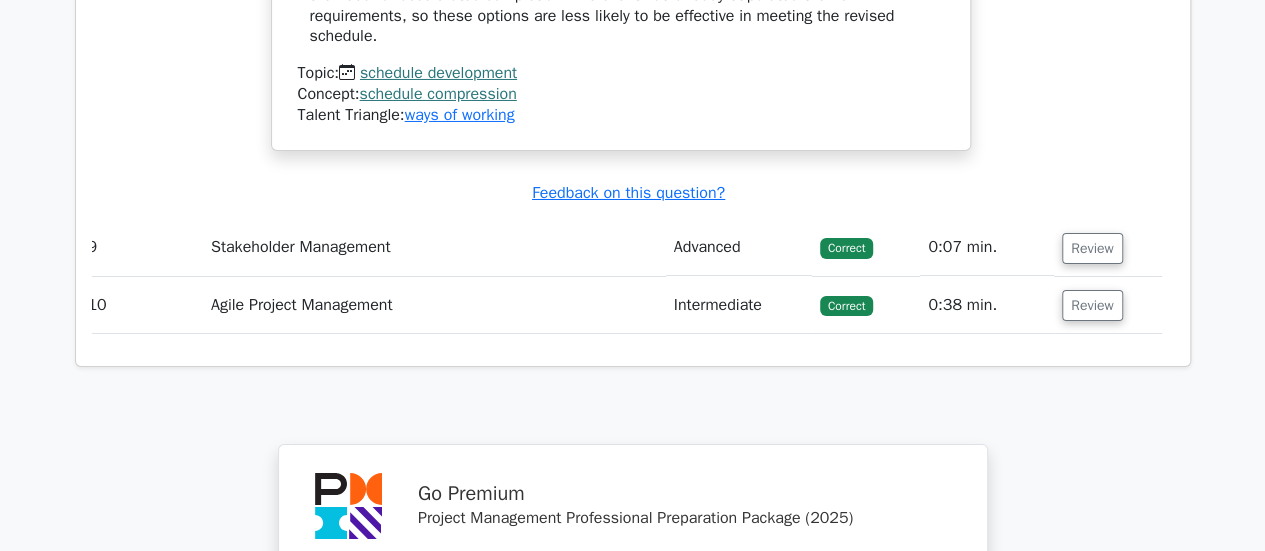 click on "Agile Project Management" at bounding box center [434, 305] 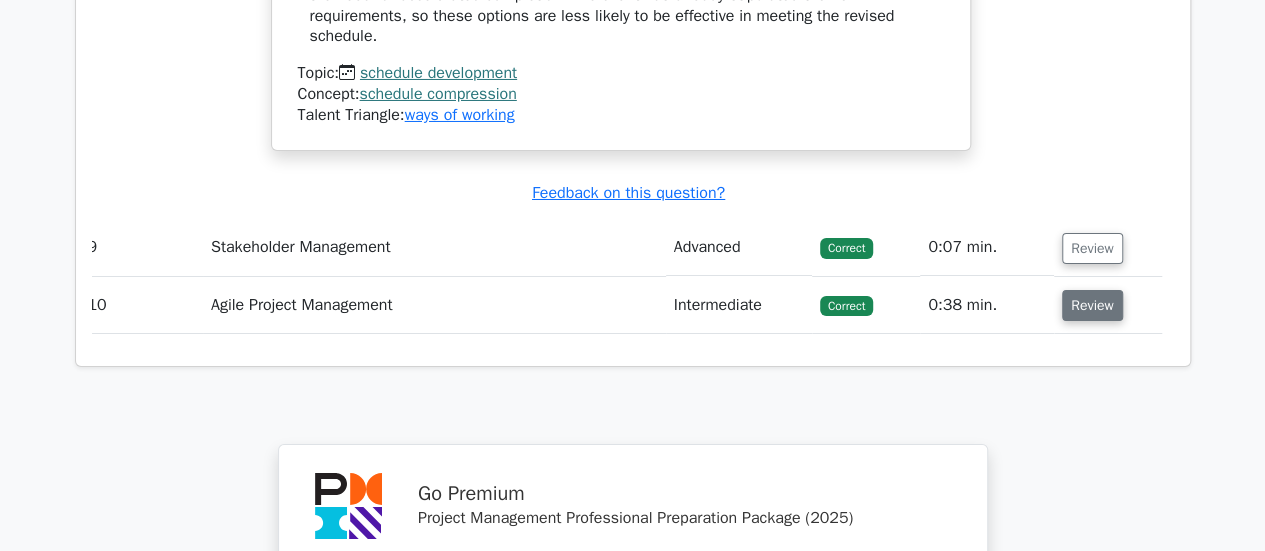 click on "Review" at bounding box center [1092, 305] 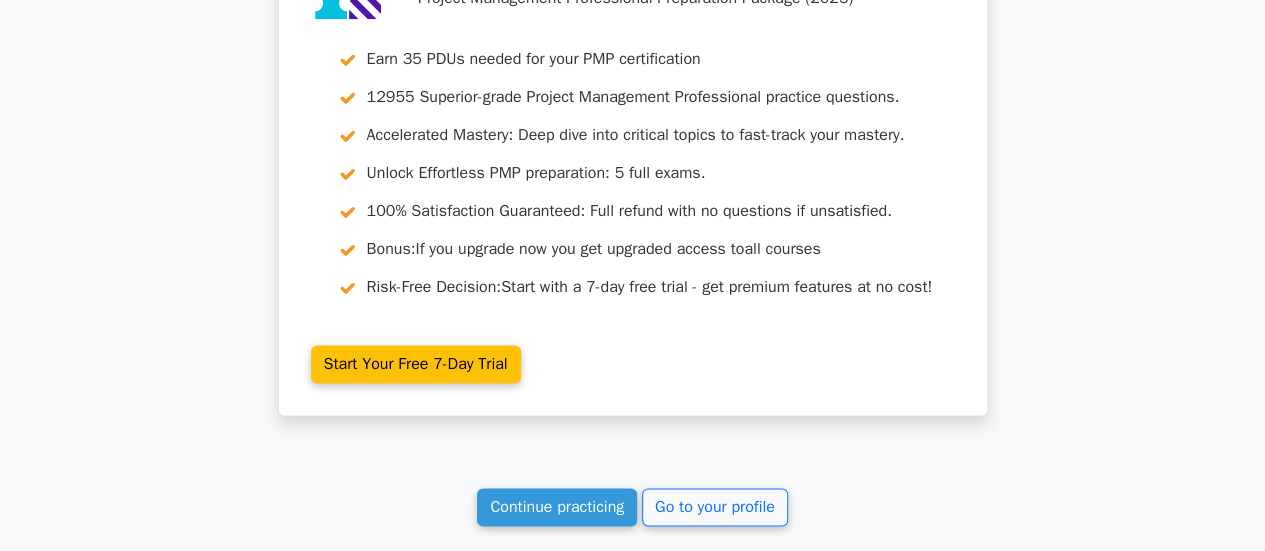 scroll, scrollTop: 5355, scrollLeft: 0, axis: vertical 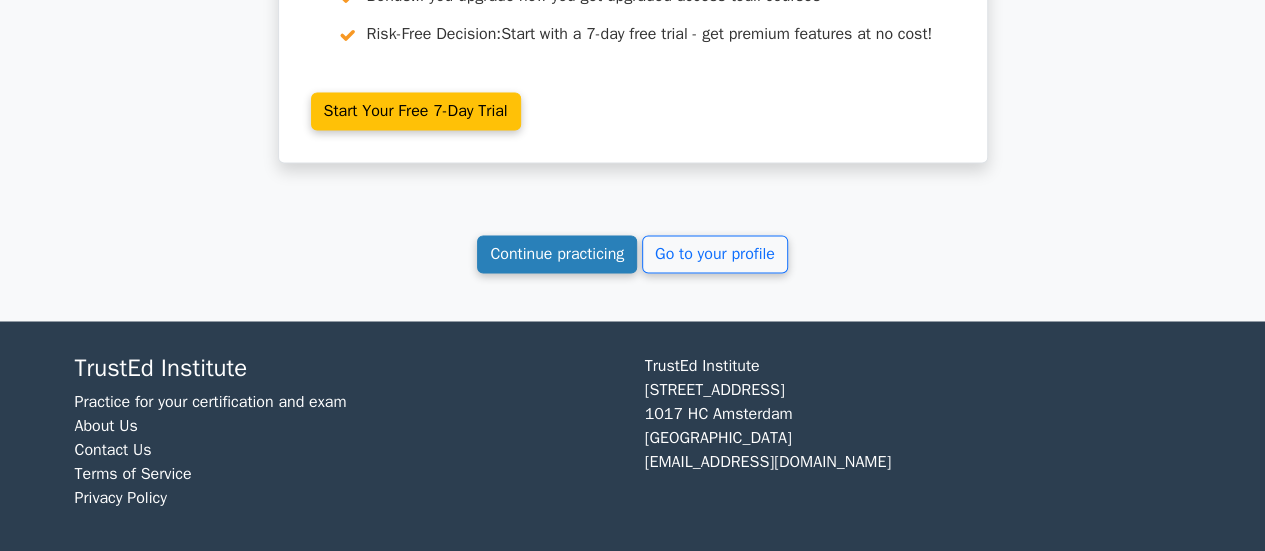 click on "Continue practicing" at bounding box center [557, 254] 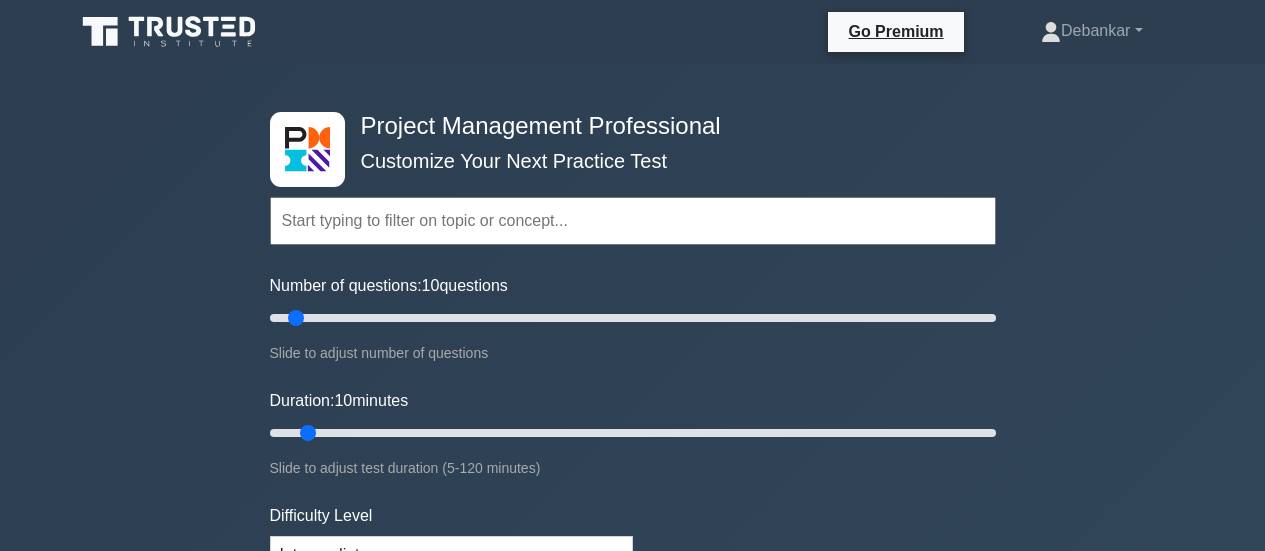scroll, scrollTop: 153, scrollLeft: 0, axis: vertical 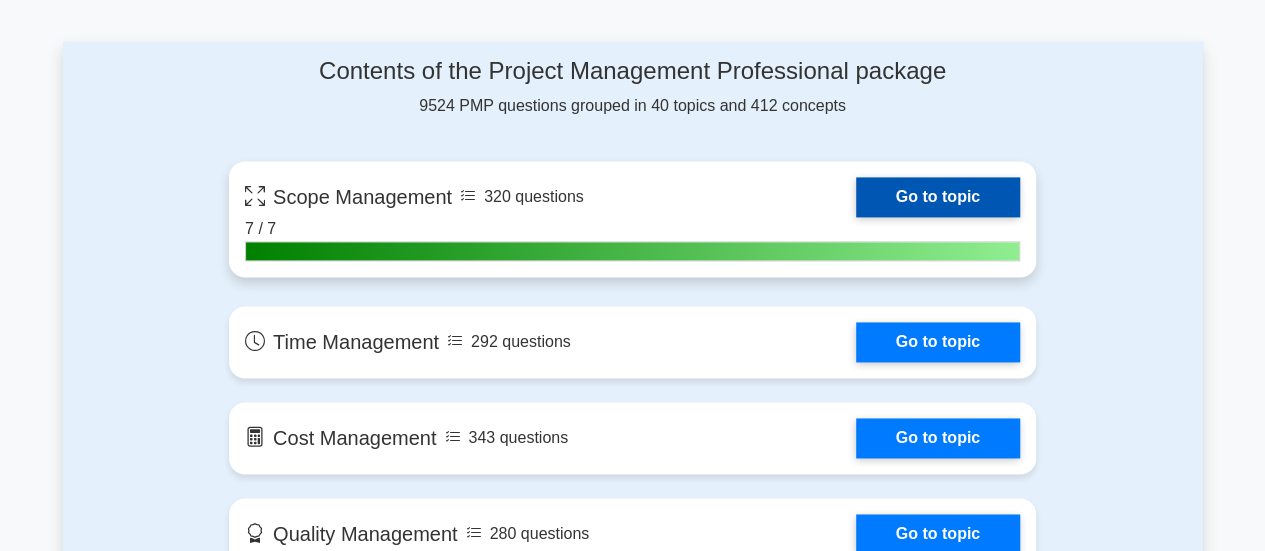 click on "Go to topic" at bounding box center (938, 197) 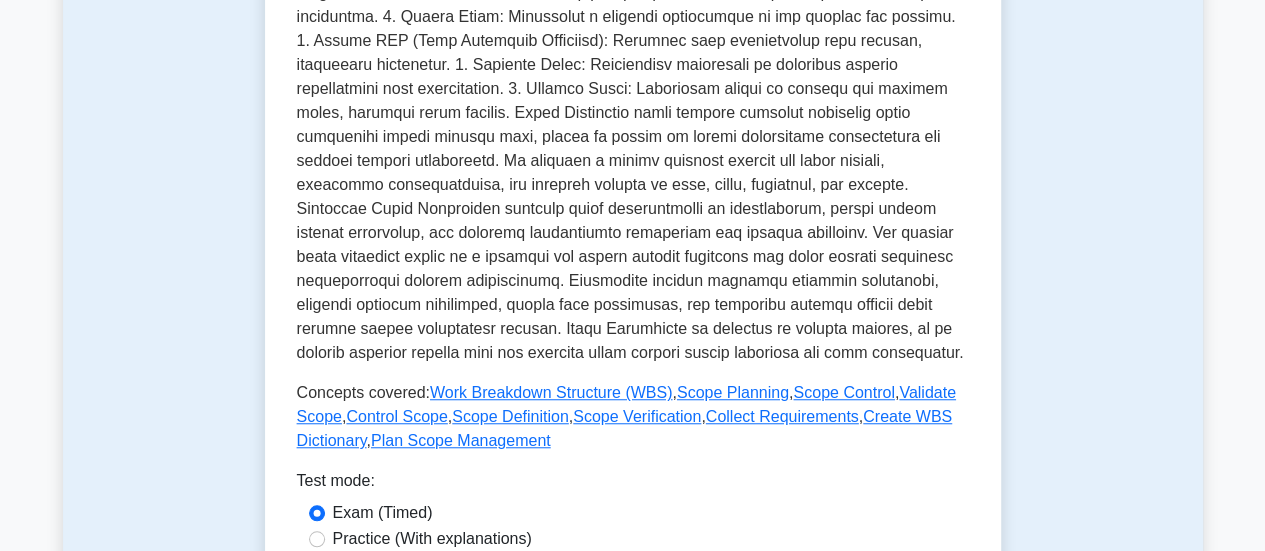 scroll, scrollTop: 0, scrollLeft: 0, axis: both 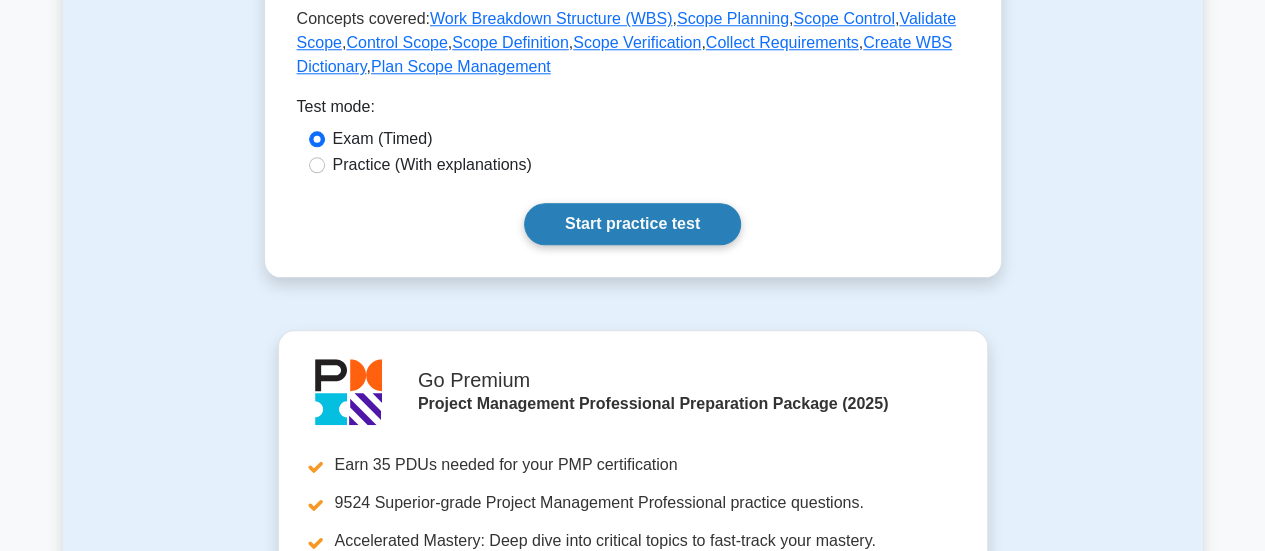 click on "Start practice test" at bounding box center (632, 224) 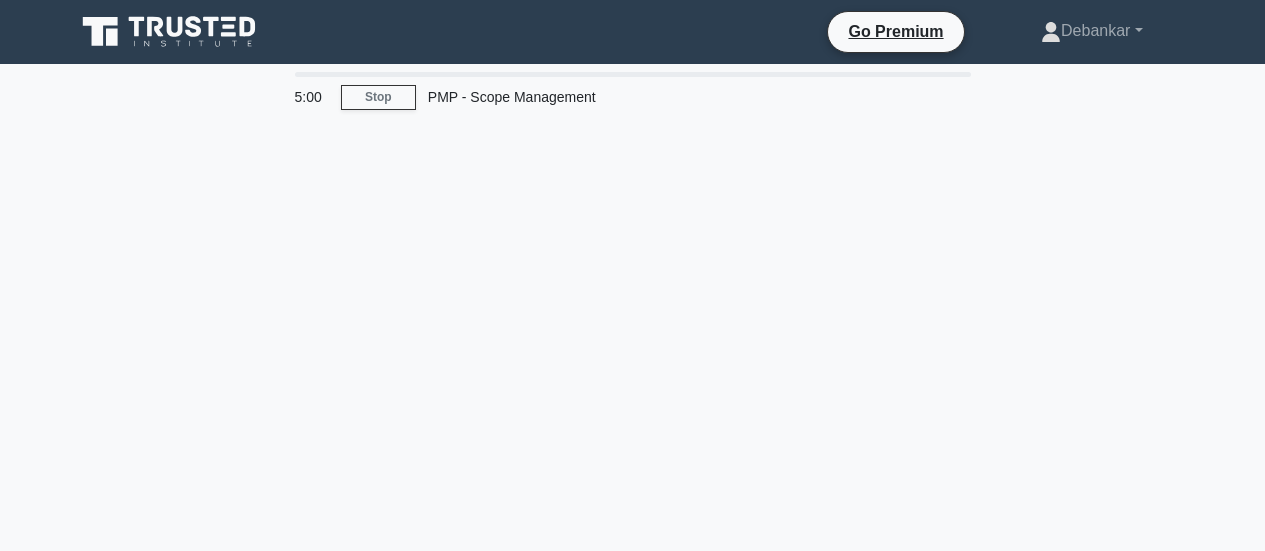 scroll, scrollTop: 0, scrollLeft: 0, axis: both 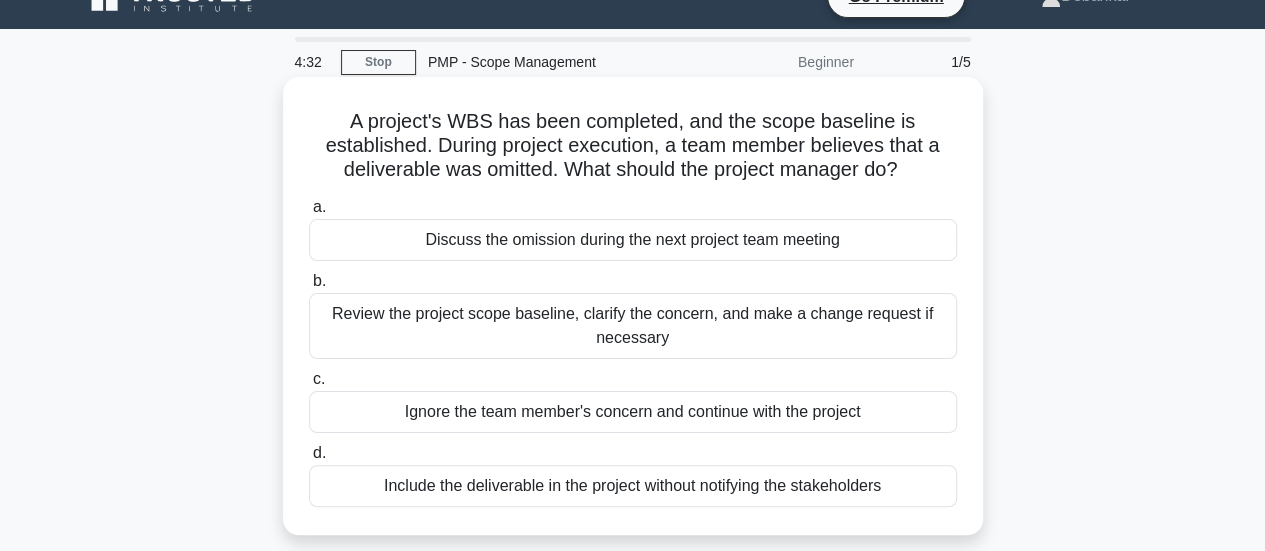 click on "Review the project scope baseline, clarify the concern, and make a change request if necessary" at bounding box center (633, 326) 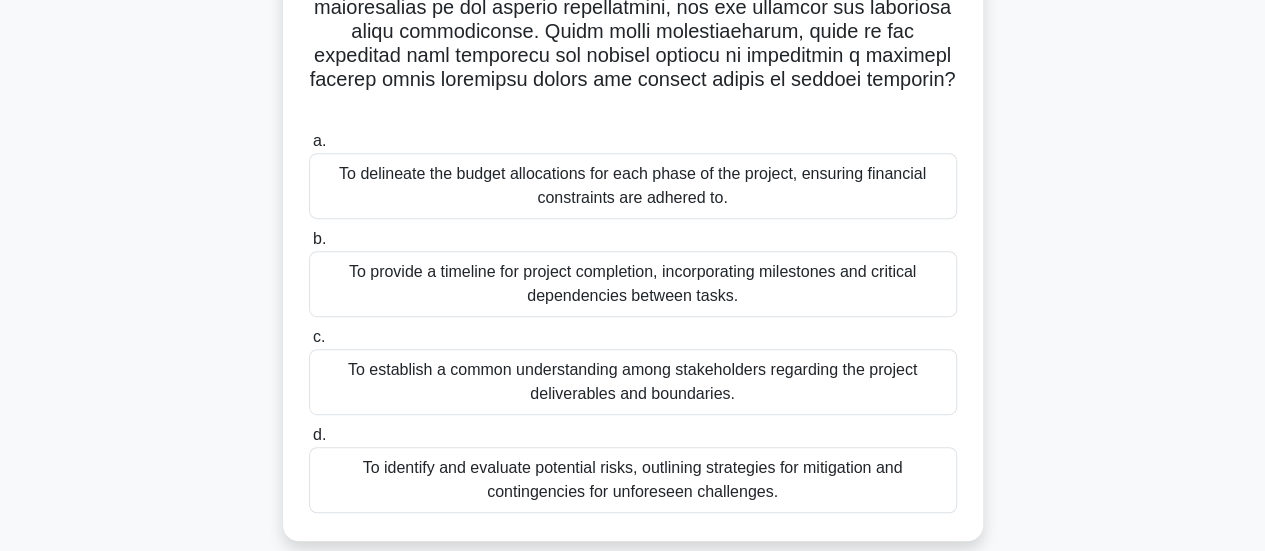 scroll, scrollTop: 445, scrollLeft: 0, axis: vertical 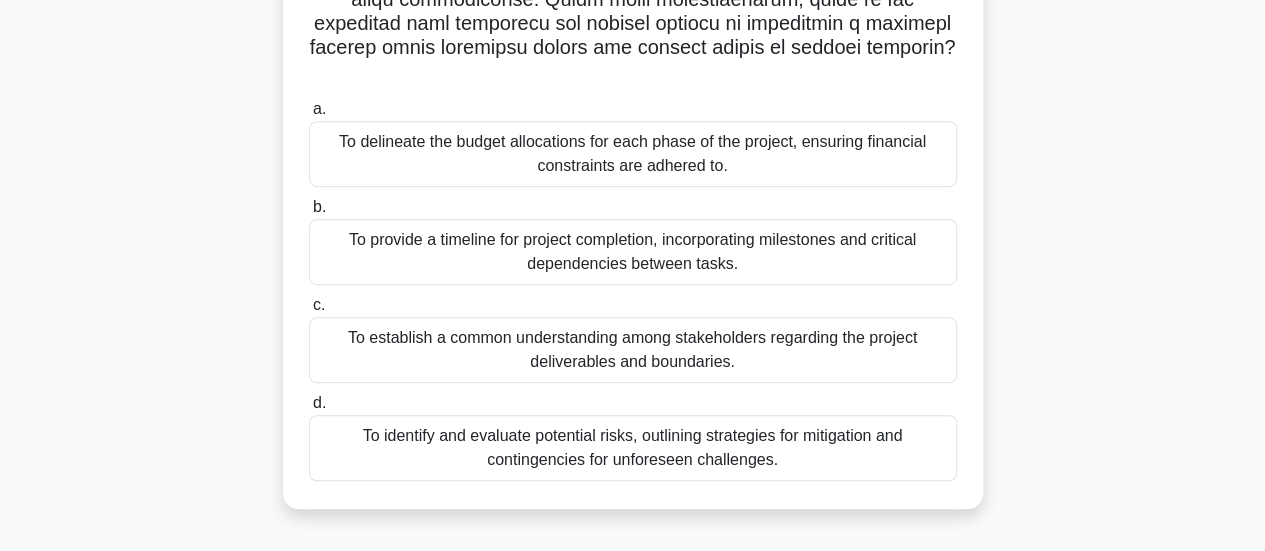 click on "To establish a common understanding among stakeholders regarding the project deliverables and boundaries." at bounding box center [633, 350] 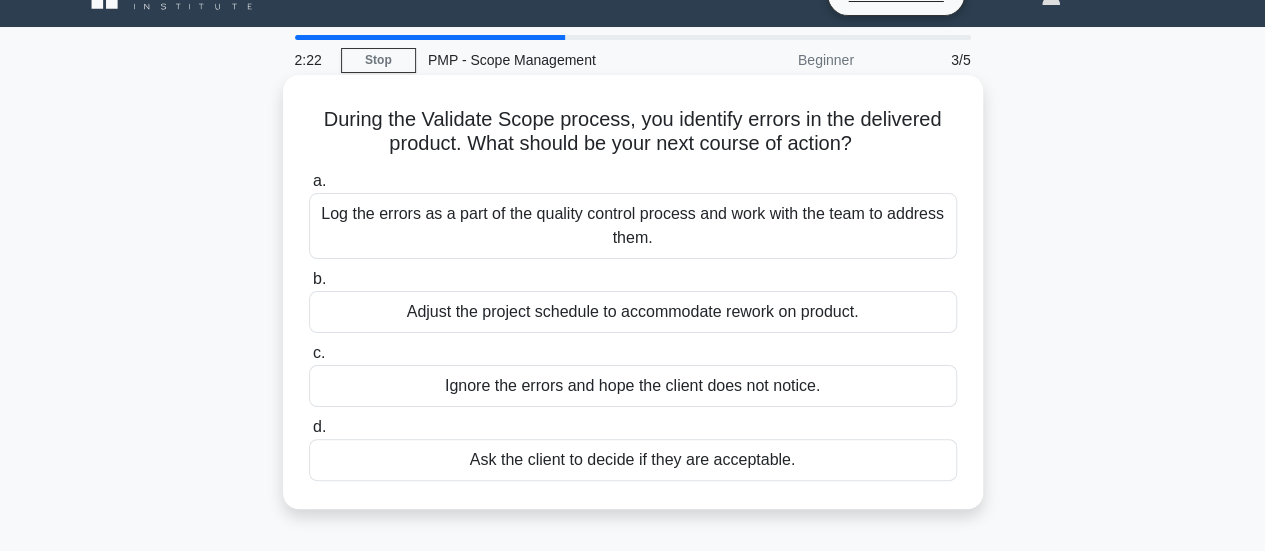 scroll, scrollTop: 36, scrollLeft: 0, axis: vertical 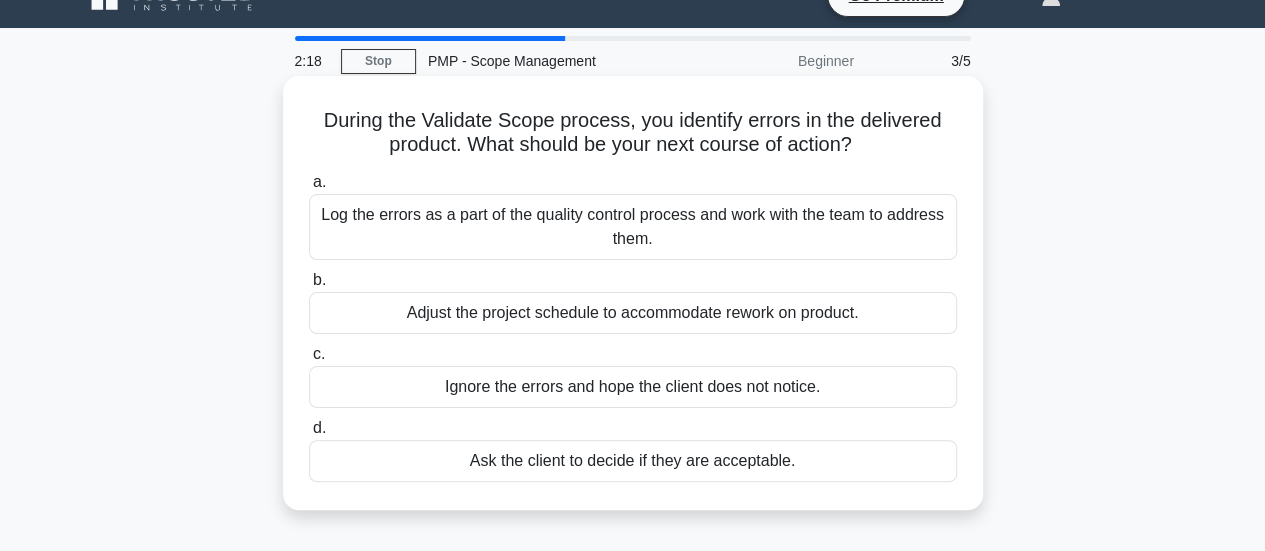 click on "Log the errors as a part of the quality control process and work with the team to address them." at bounding box center [633, 227] 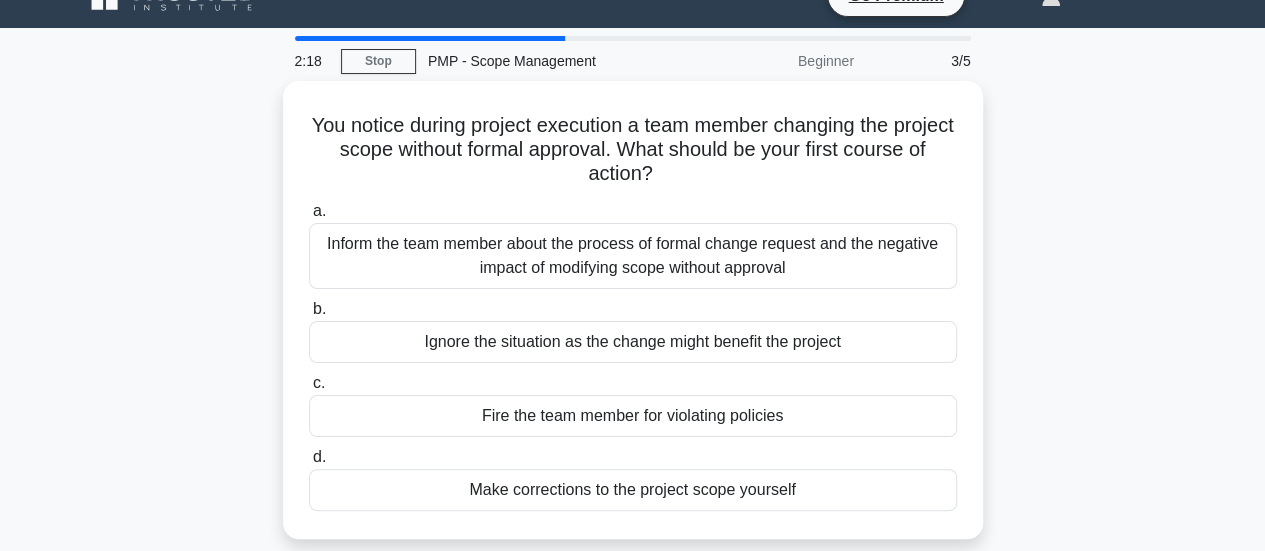 scroll, scrollTop: 0, scrollLeft: 0, axis: both 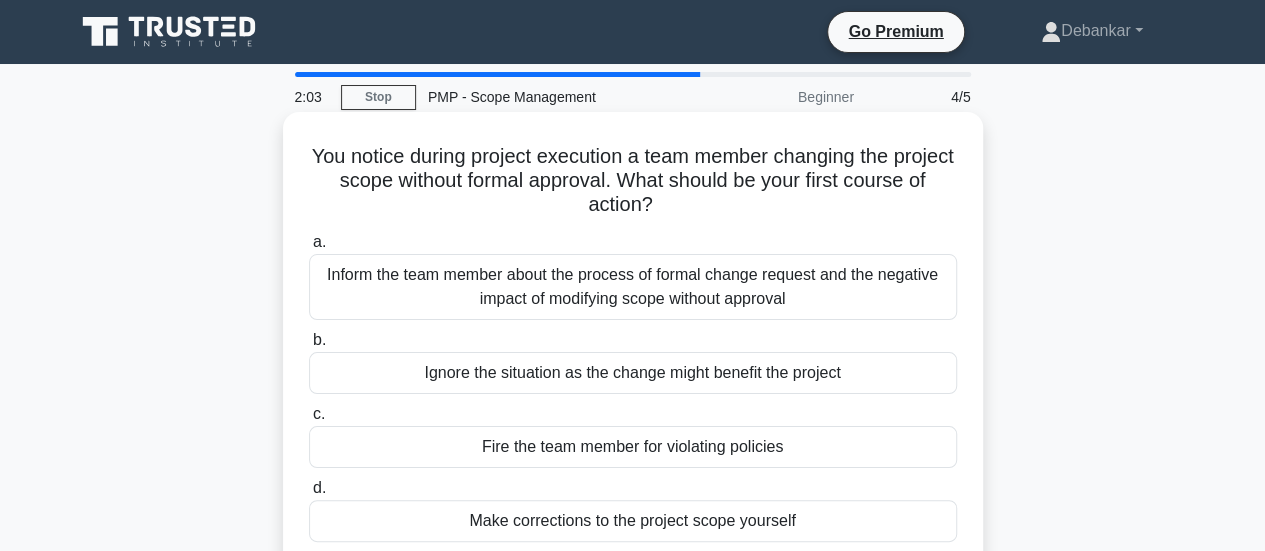 click on "Inform the team member about the process of formal change request and the negative impact of modifying scope without approval" at bounding box center (633, 287) 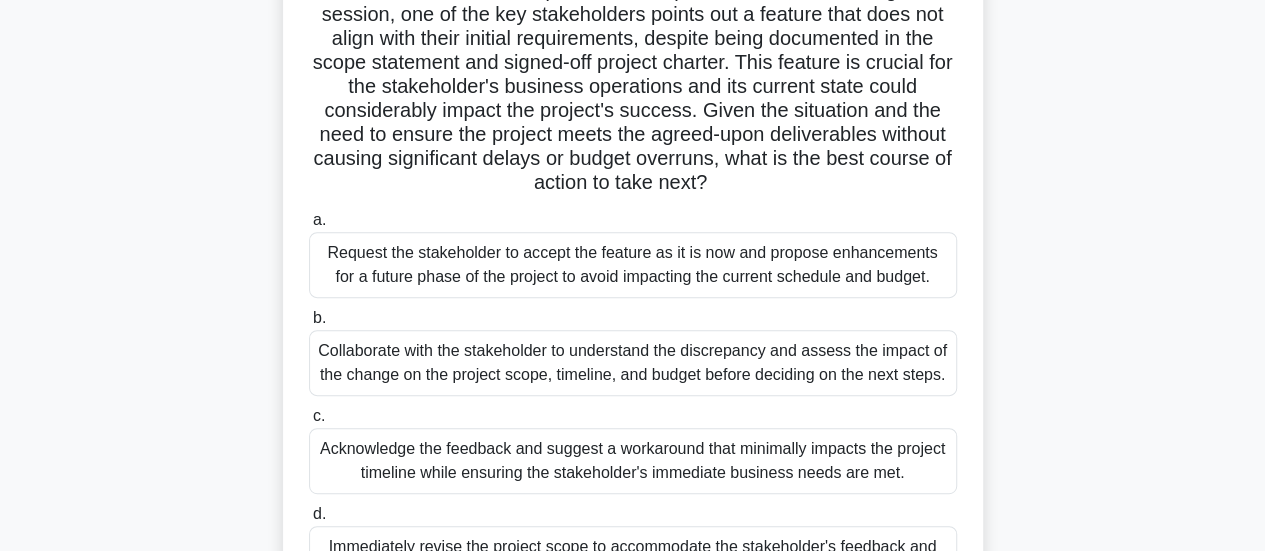 scroll, scrollTop: 302, scrollLeft: 0, axis: vertical 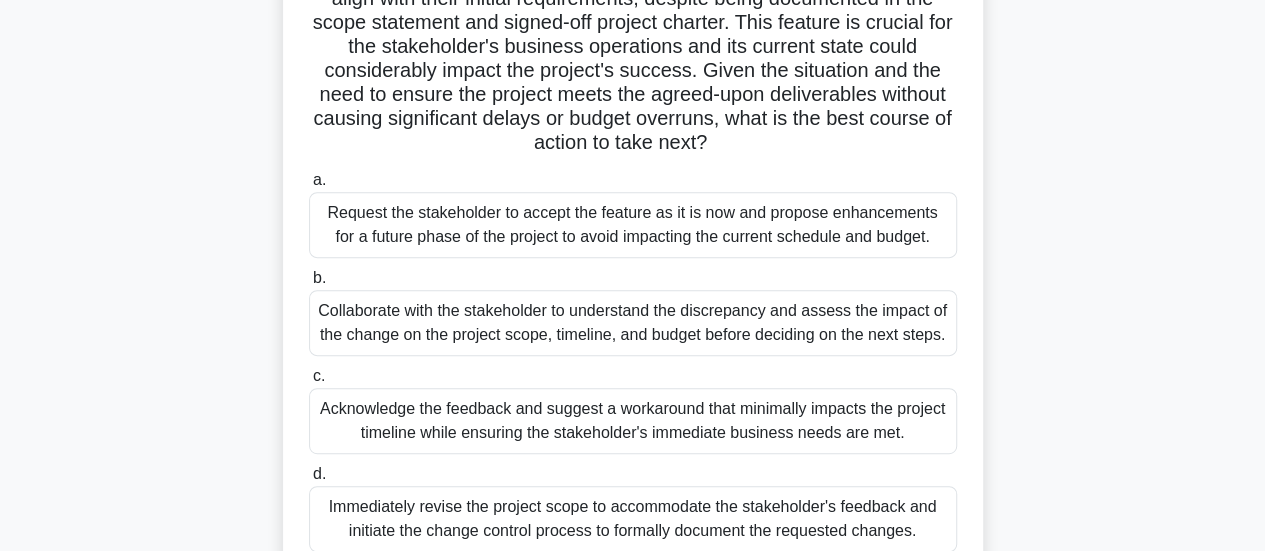click on "Collaborate with the stakeholder to understand the discrepancy and assess the impact of the change on the project scope, timeline, and budget before deciding on the next steps." at bounding box center (633, 323) 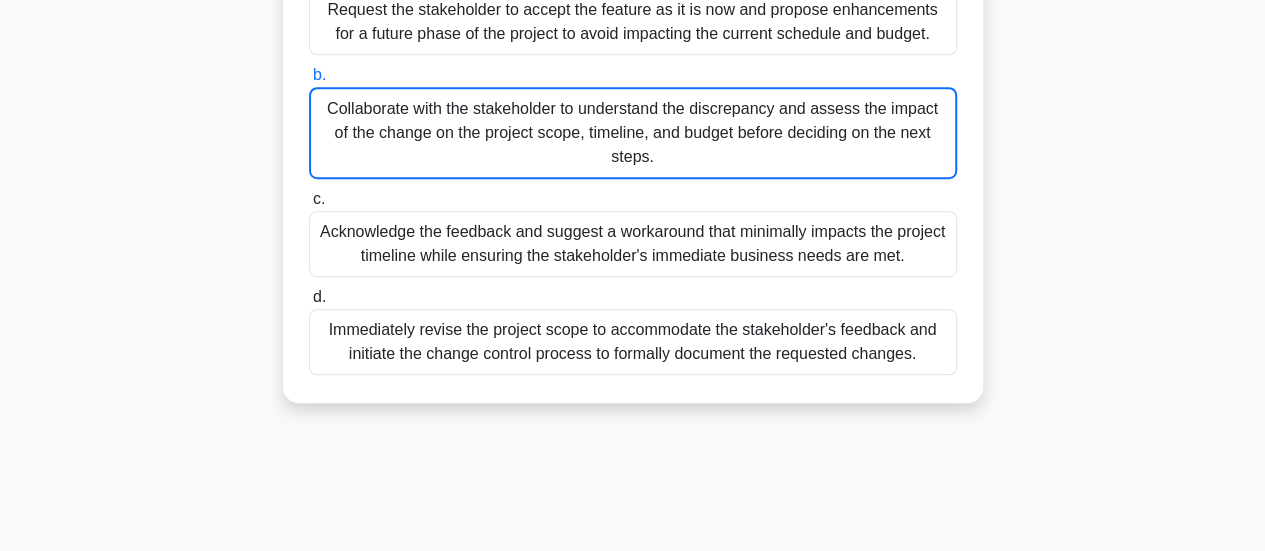 scroll, scrollTop: 506, scrollLeft: 0, axis: vertical 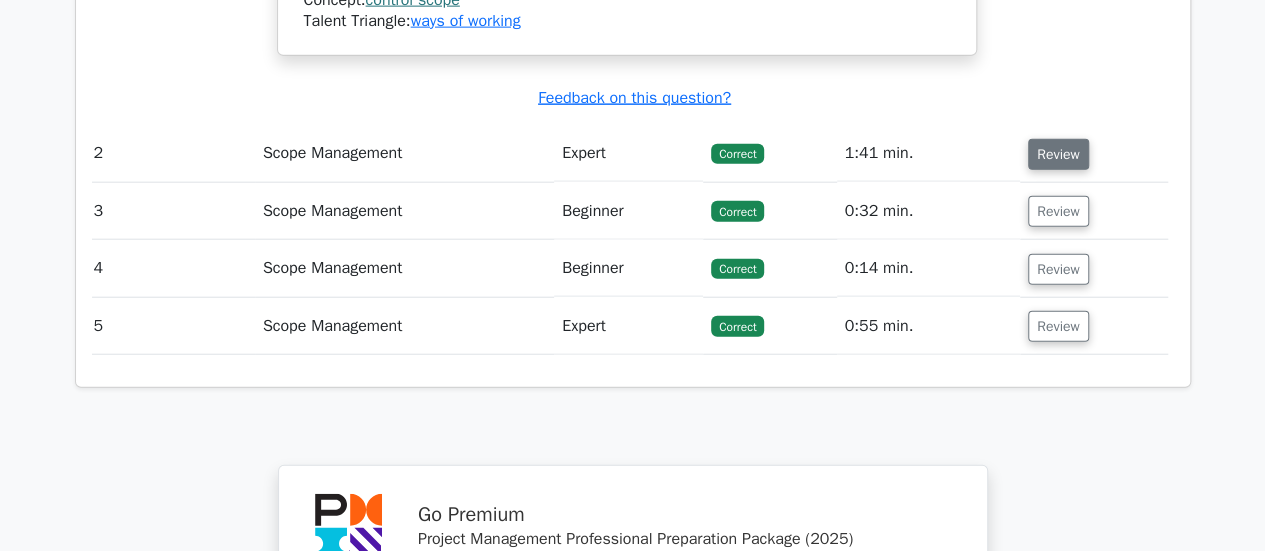 click on "Review" at bounding box center (1058, 154) 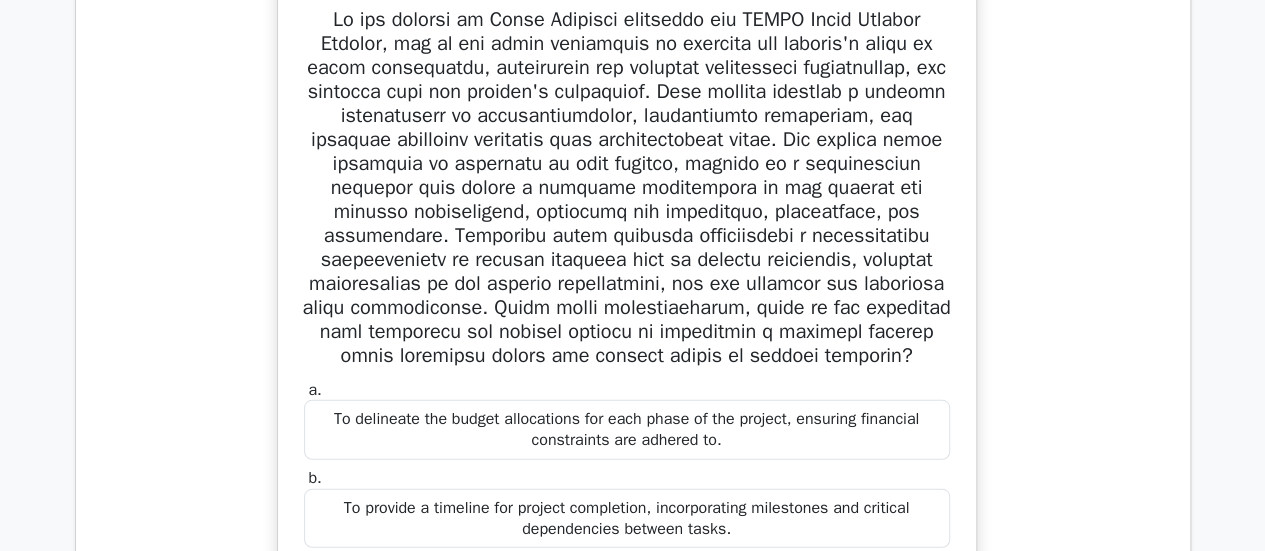 scroll, scrollTop: 2572, scrollLeft: 0, axis: vertical 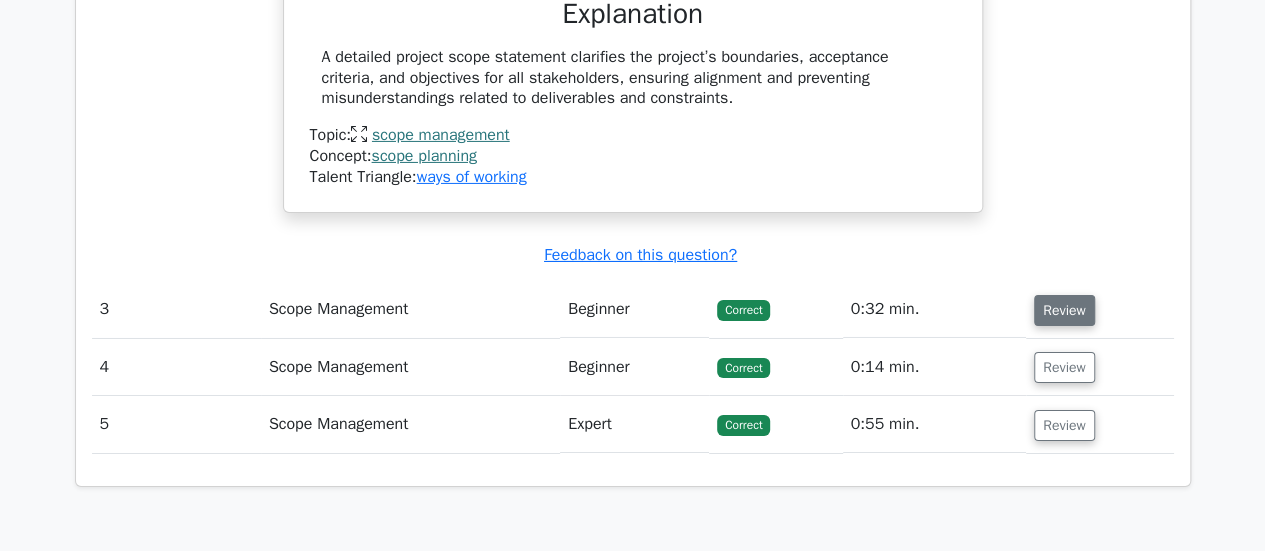 click on "Review" at bounding box center [1064, 310] 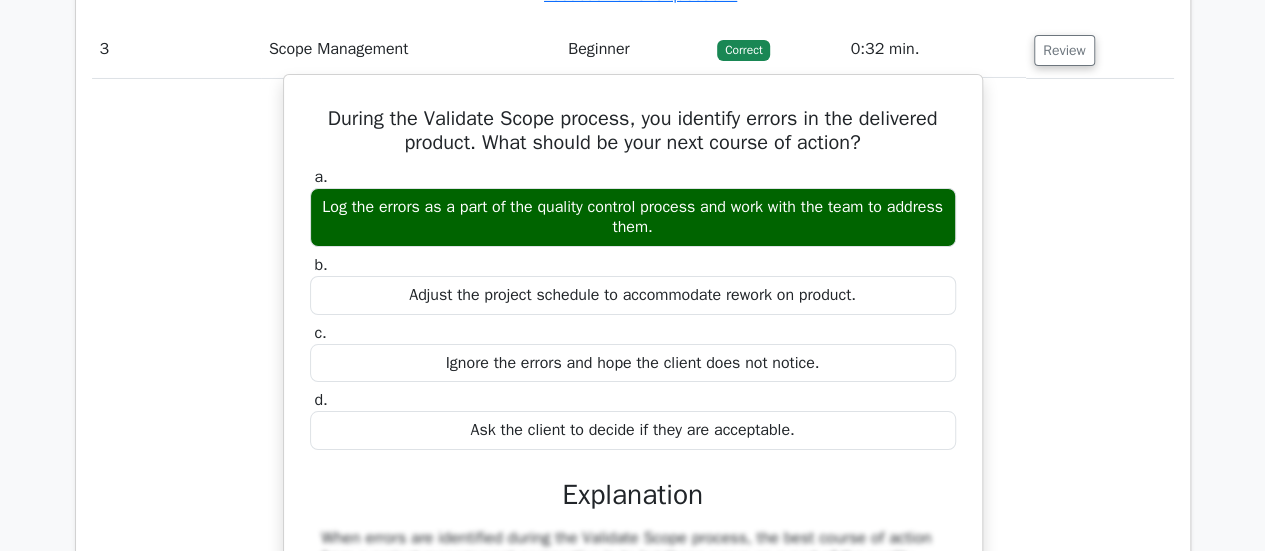 scroll, scrollTop: 3596, scrollLeft: 0, axis: vertical 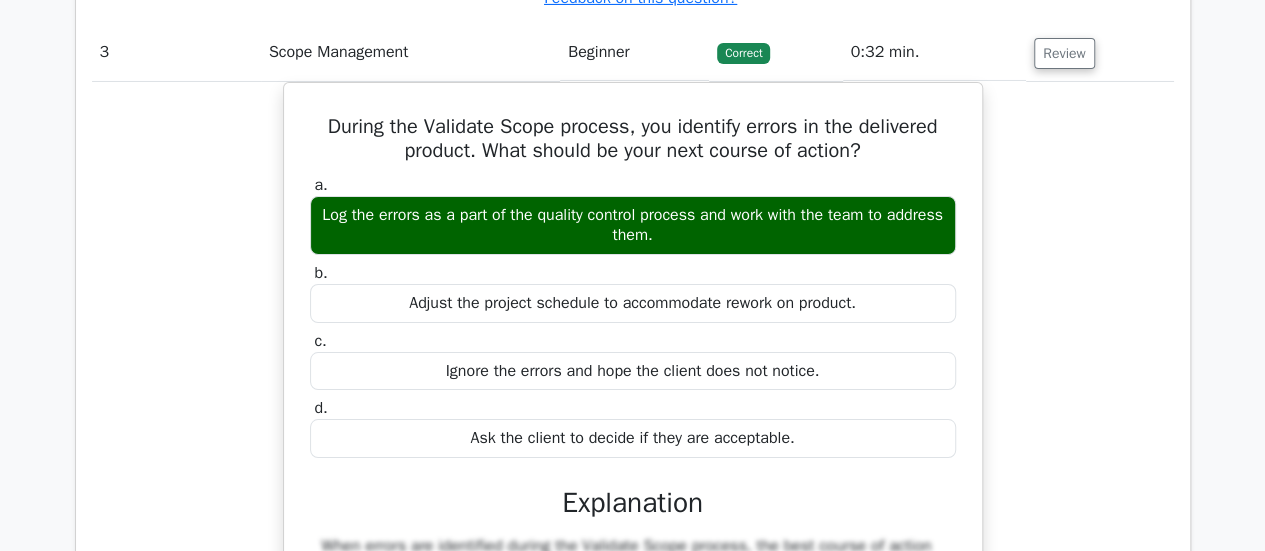 type 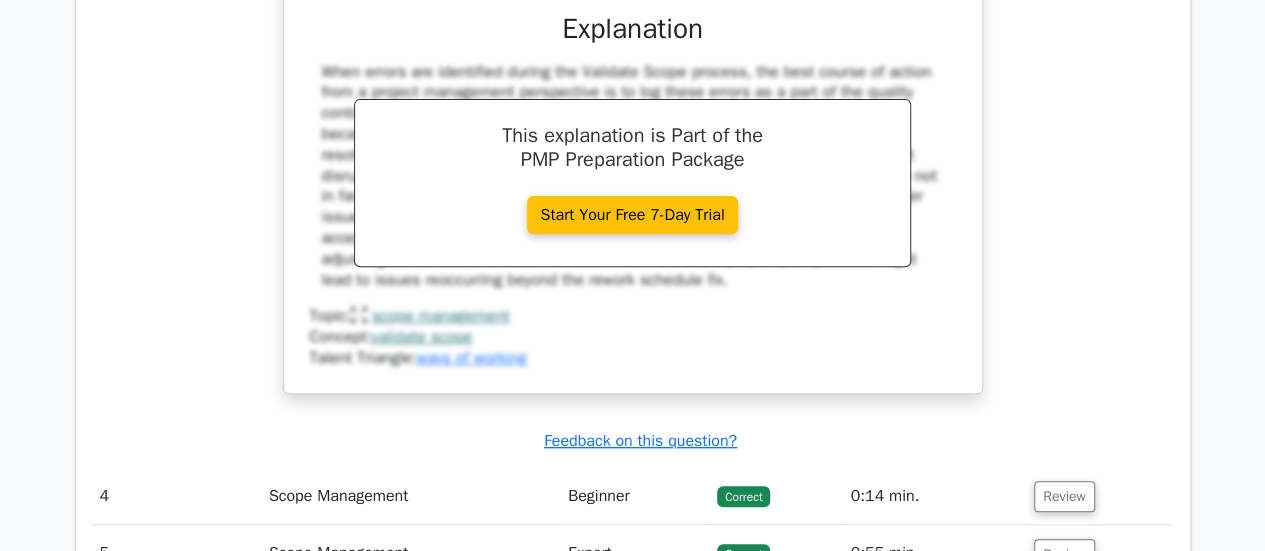 scroll, scrollTop: 4232, scrollLeft: 0, axis: vertical 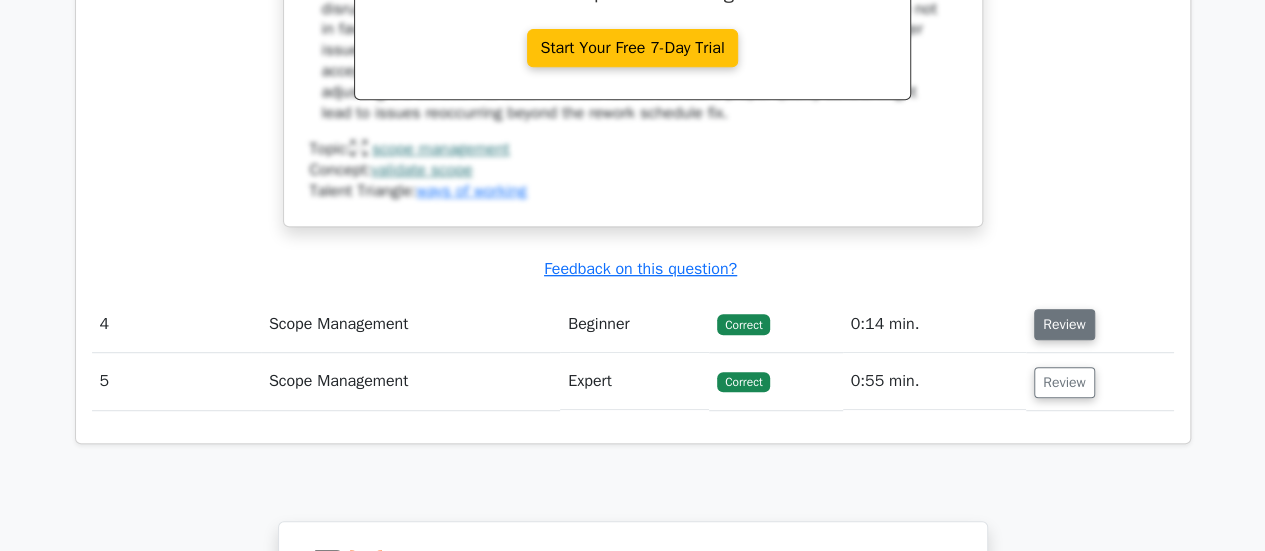 click on "Review" at bounding box center (1064, 324) 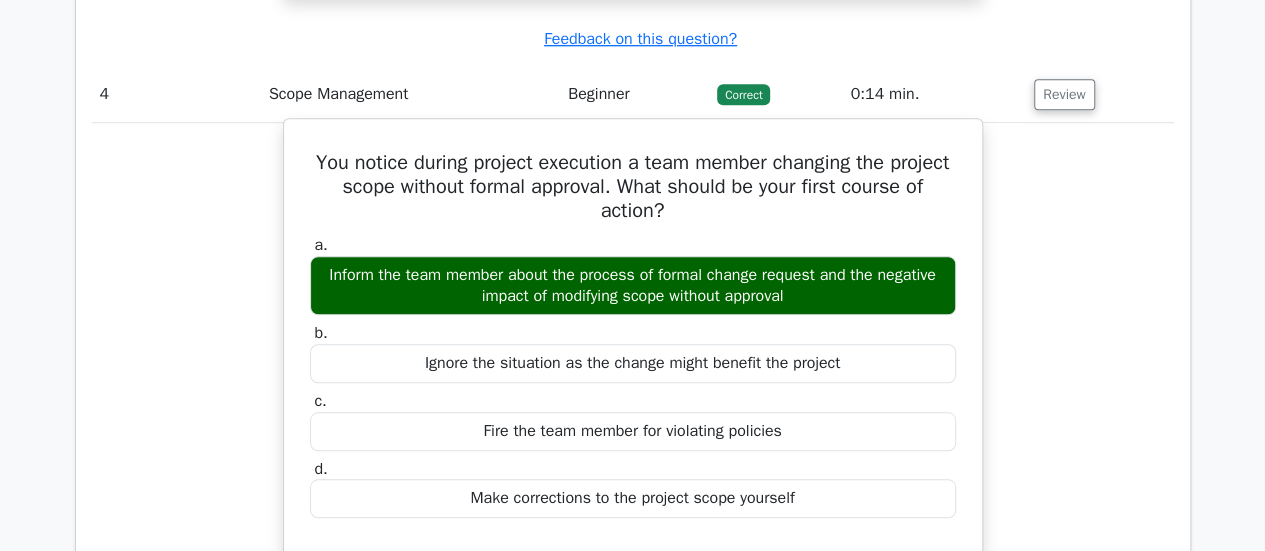 scroll, scrollTop: 4460, scrollLeft: 0, axis: vertical 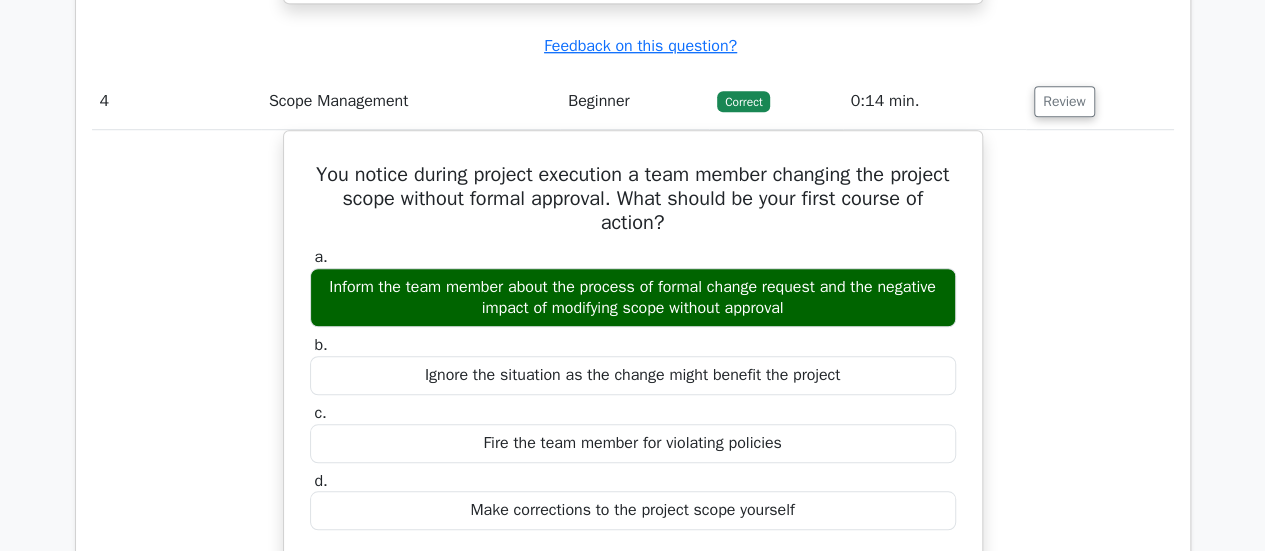 type 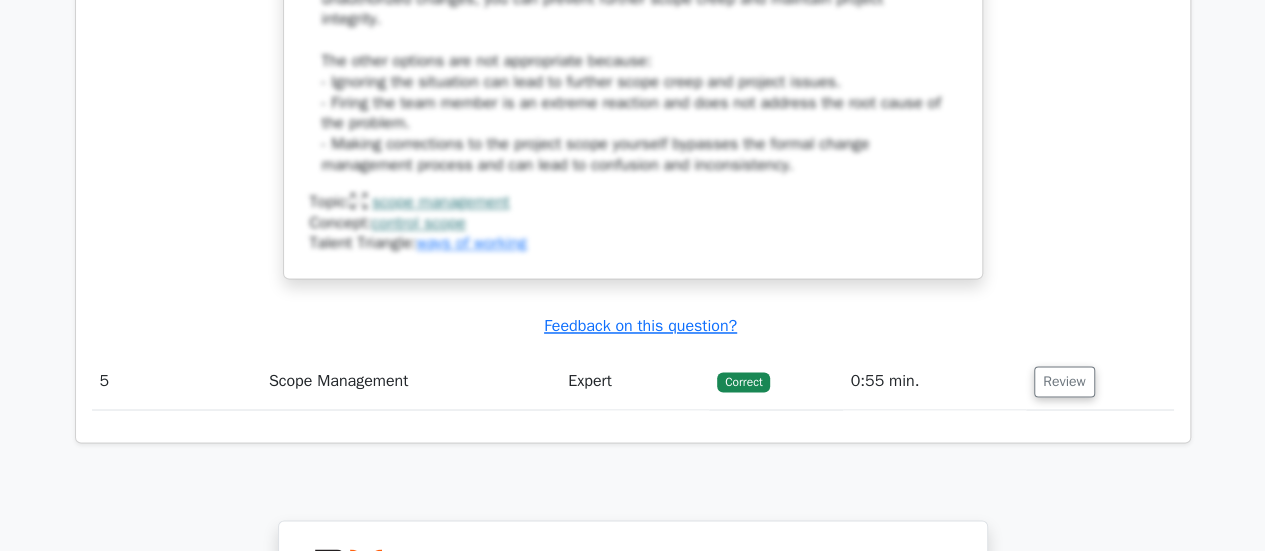 scroll, scrollTop: 5298, scrollLeft: 0, axis: vertical 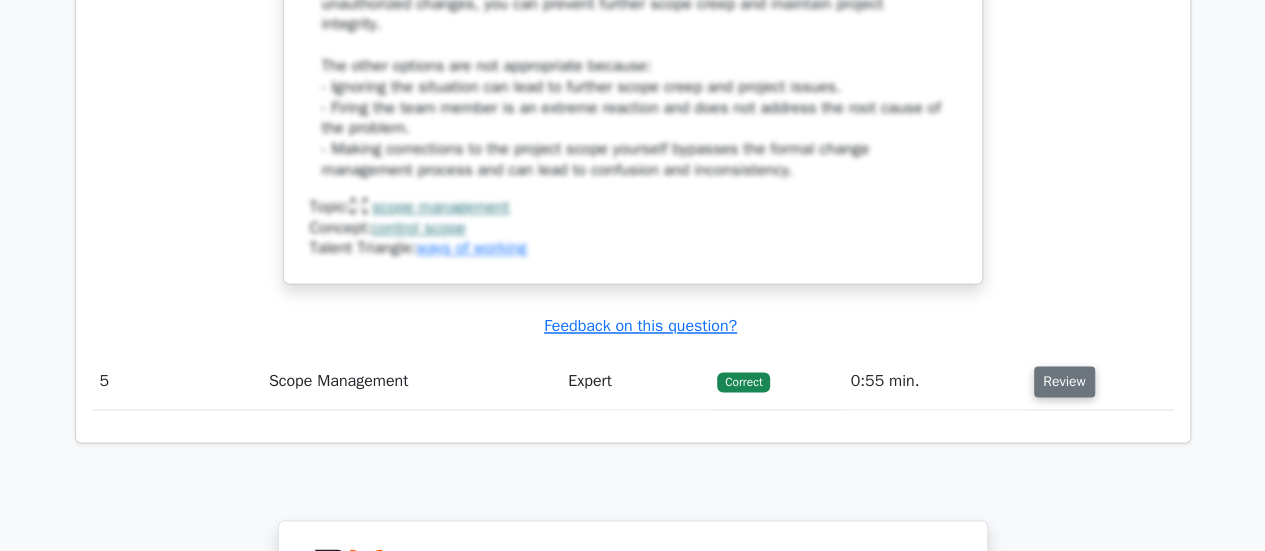 click on "Review" at bounding box center (1064, 381) 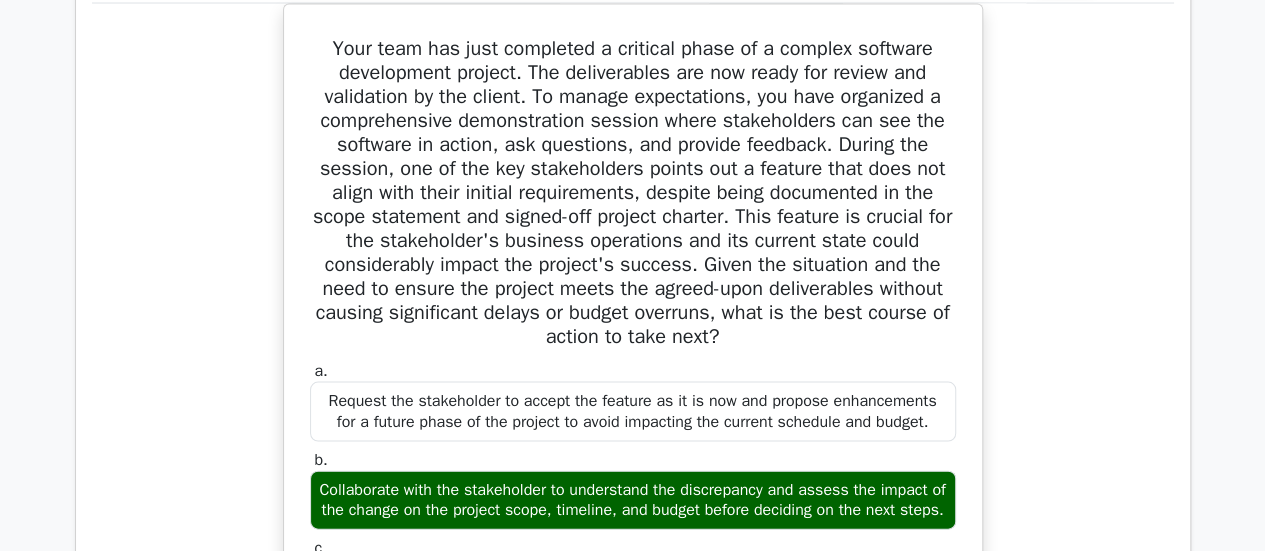 scroll, scrollTop: 5706, scrollLeft: 0, axis: vertical 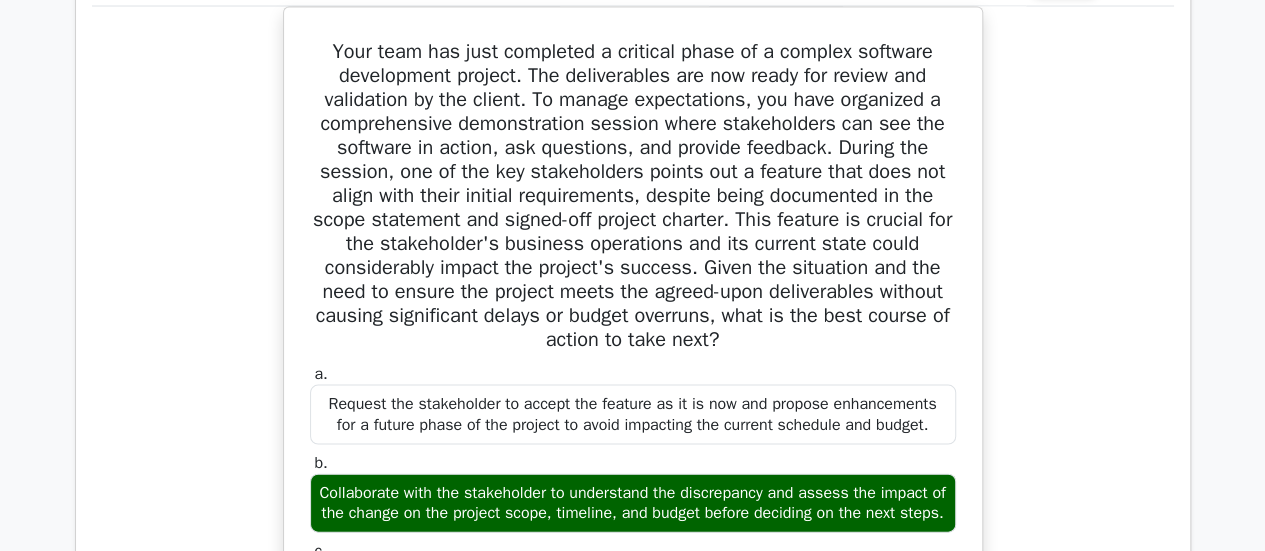 type 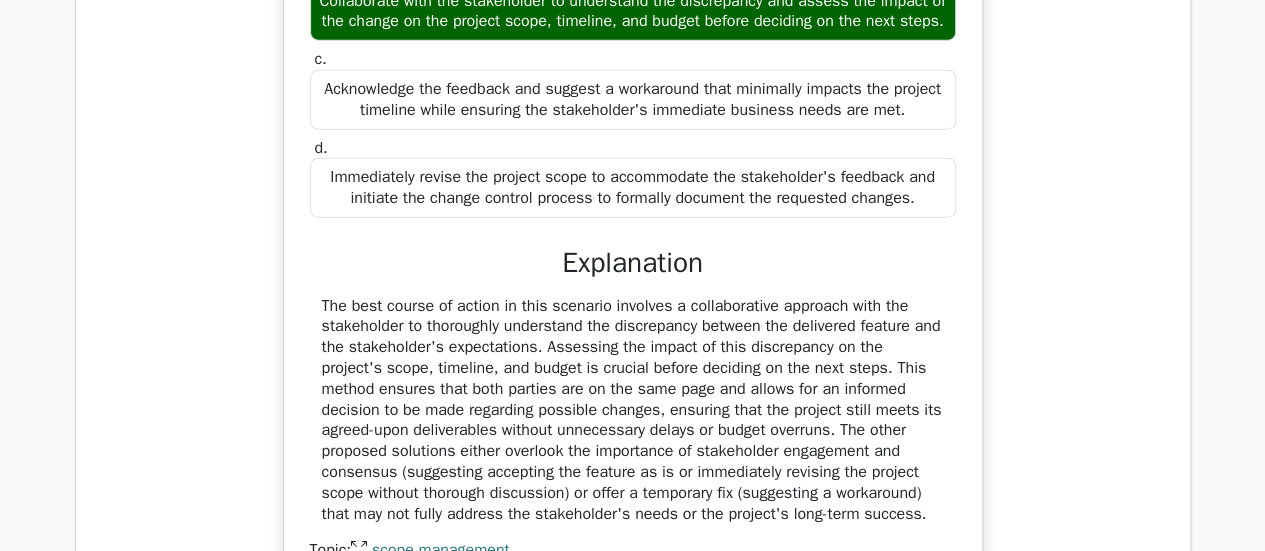 scroll, scrollTop: 6186, scrollLeft: 0, axis: vertical 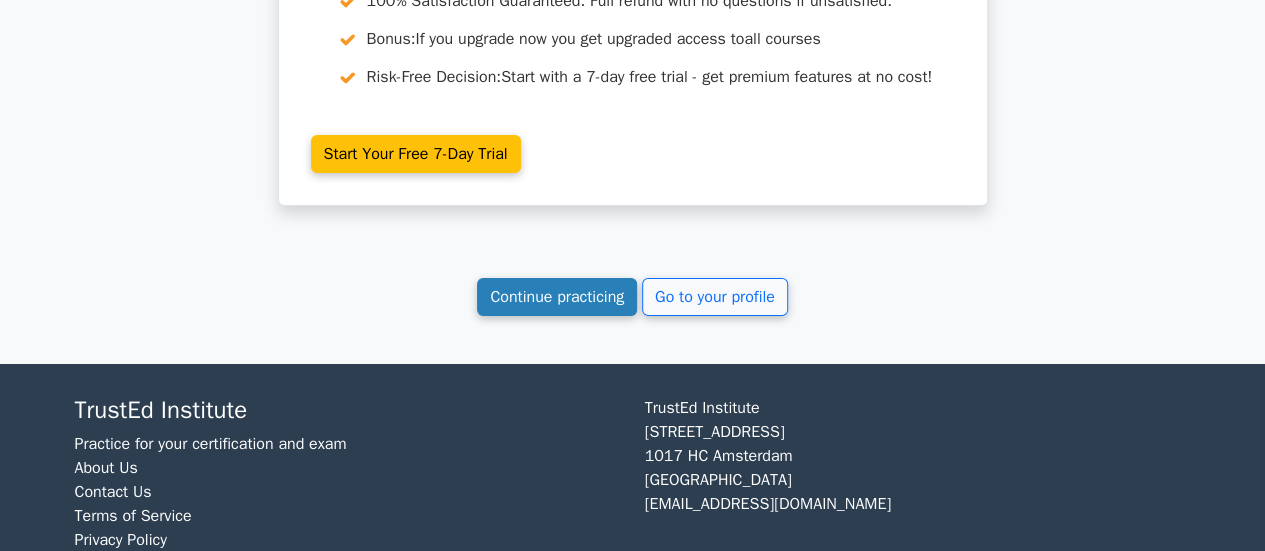 click on "Continue practicing" at bounding box center (557, 297) 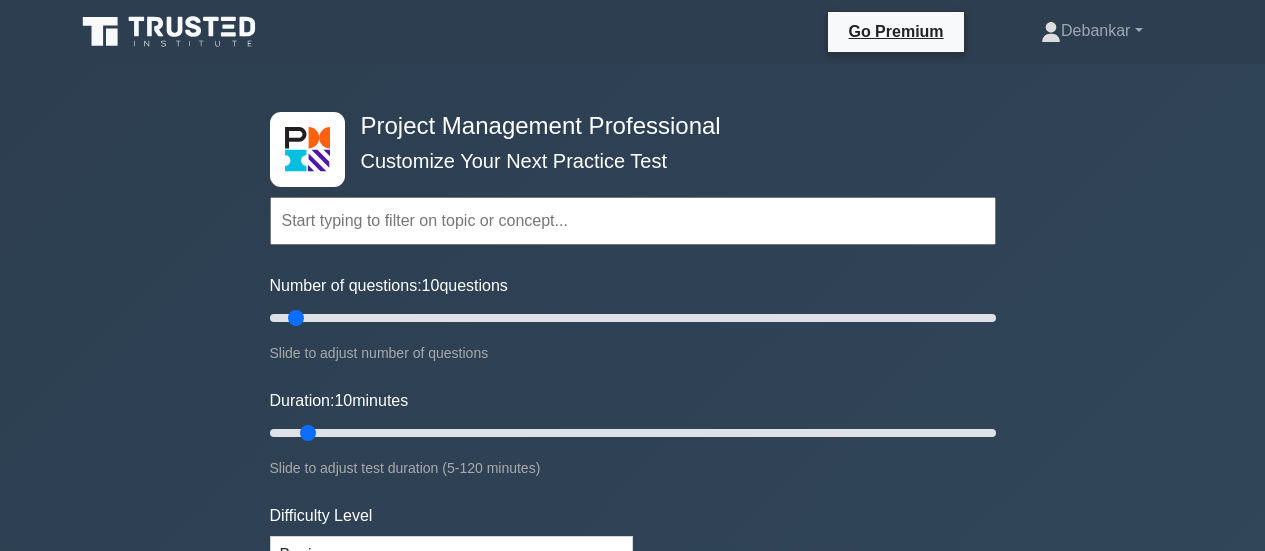 scroll, scrollTop: 126, scrollLeft: 0, axis: vertical 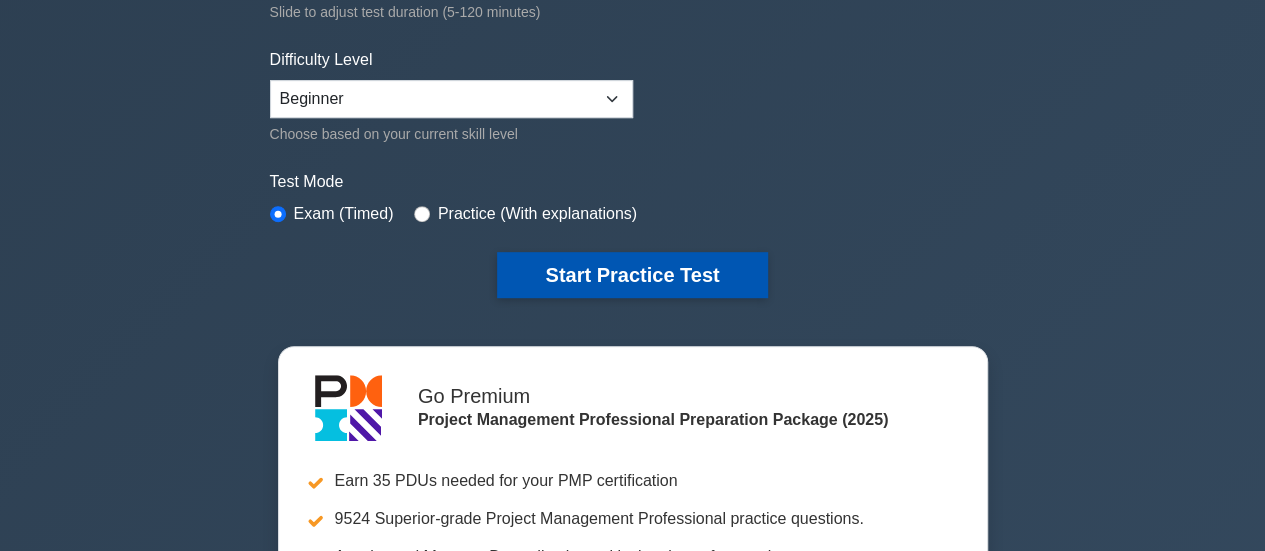 click on "Start Practice Test" at bounding box center (632, 275) 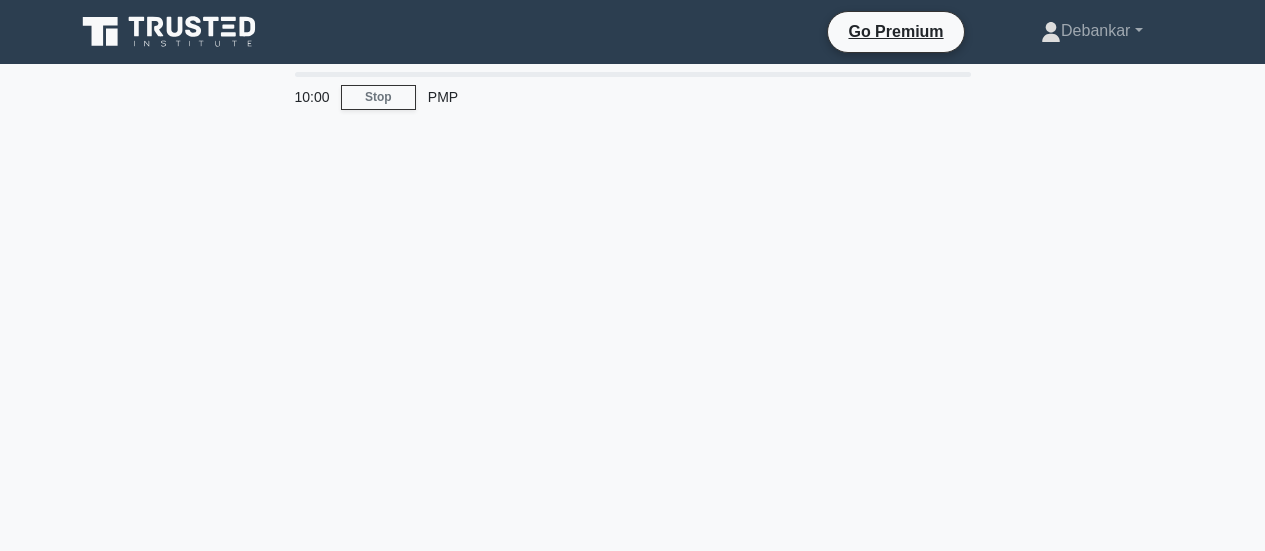 scroll, scrollTop: 0, scrollLeft: 0, axis: both 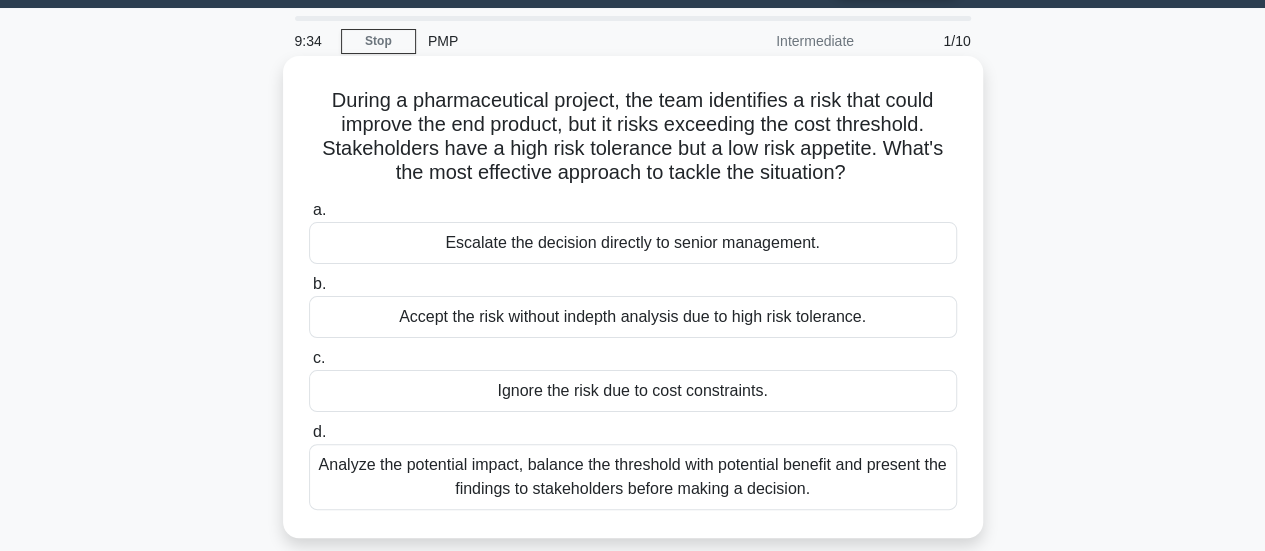 click on "Analyze the potential impact, balance the threshold with potential benefit and present the findings to stakeholders before making a decision." at bounding box center (633, 477) 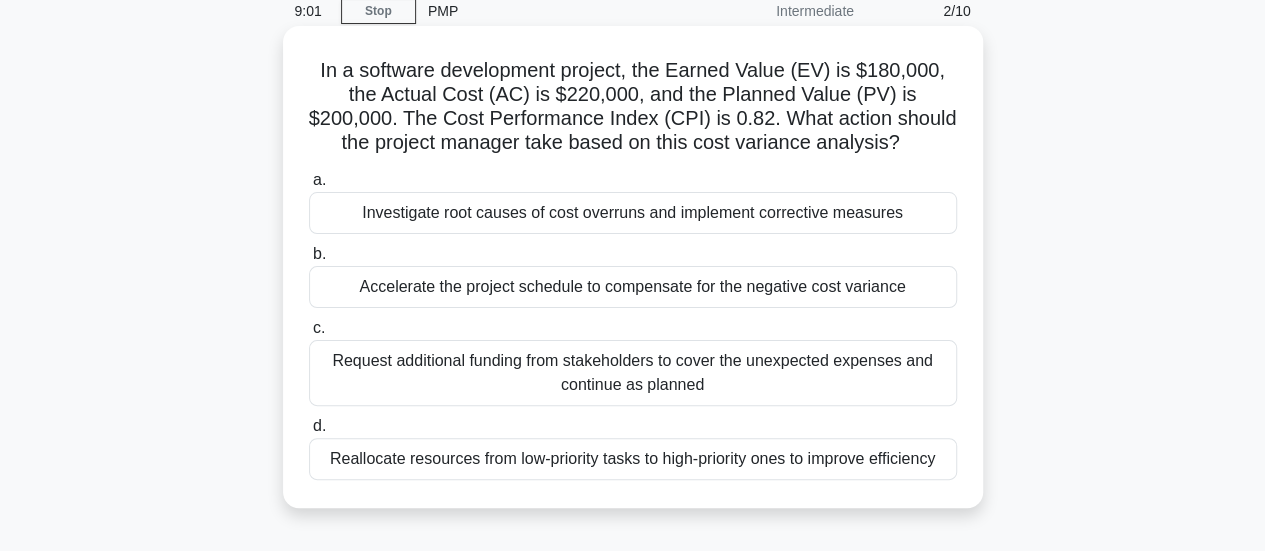 scroll, scrollTop: 88, scrollLeft: 0, axis: vertical 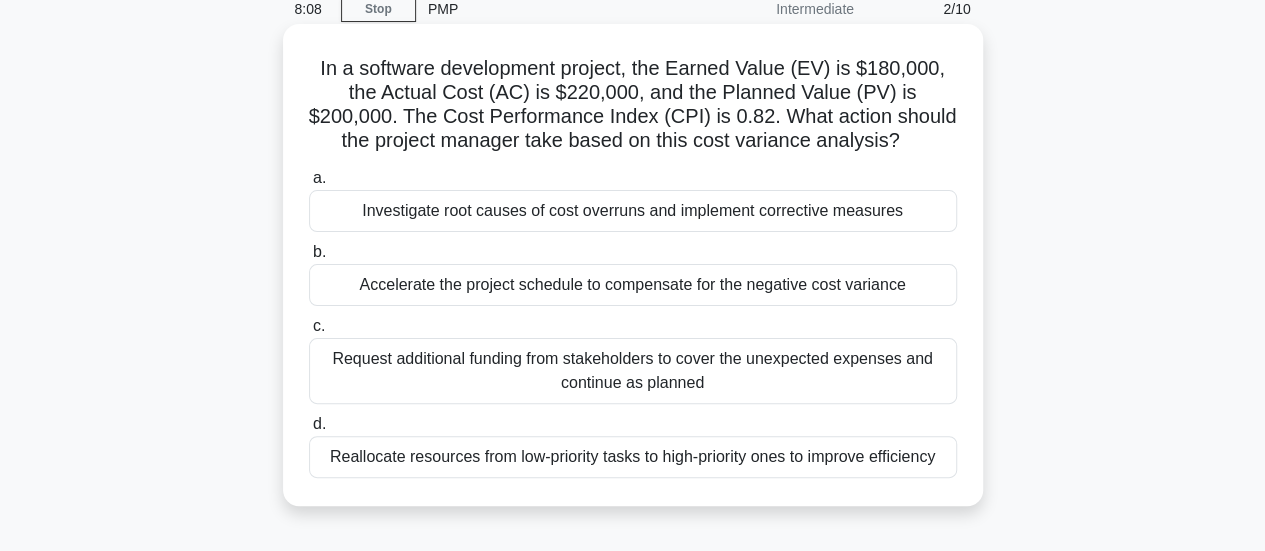 click on "Investigate root causes of cost overruns and implement corrective measures" at bounding box center (633, 211) 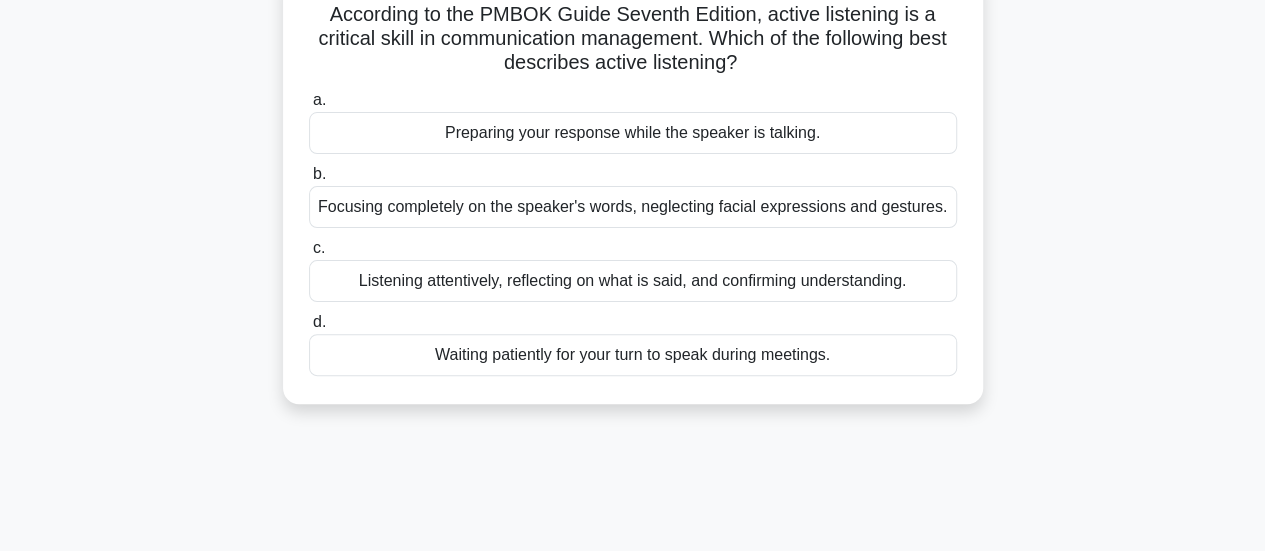 scroll, scrollTop: 144, scrollLeft: 0, axis: vertical 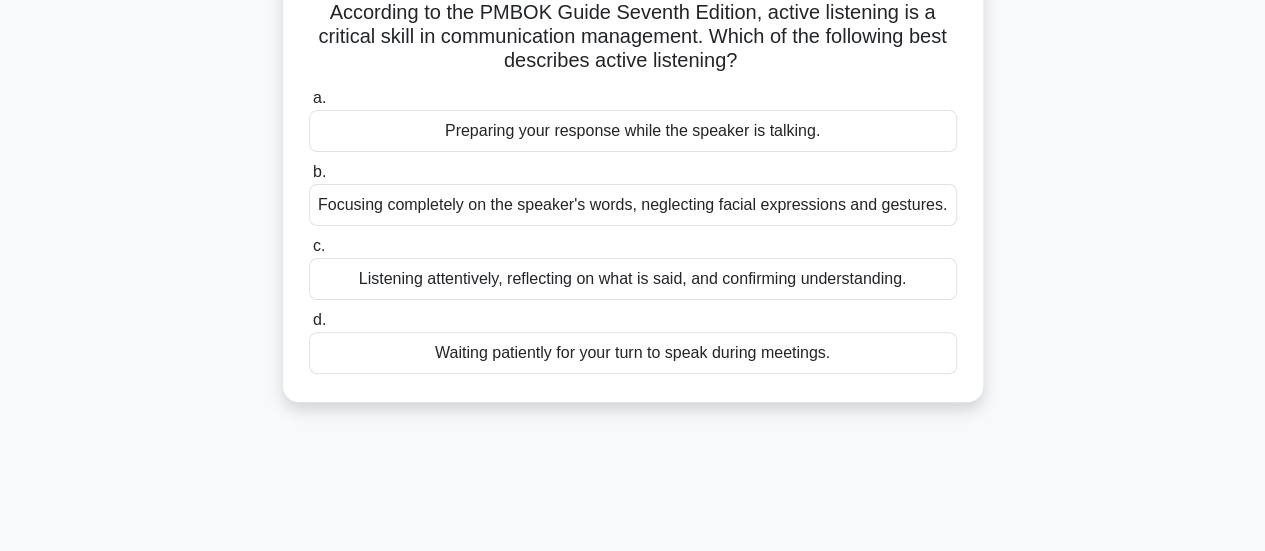 click on "Listening attentively, reflecting on what is said, and confirming understanding." at bounding box center [633, 279] 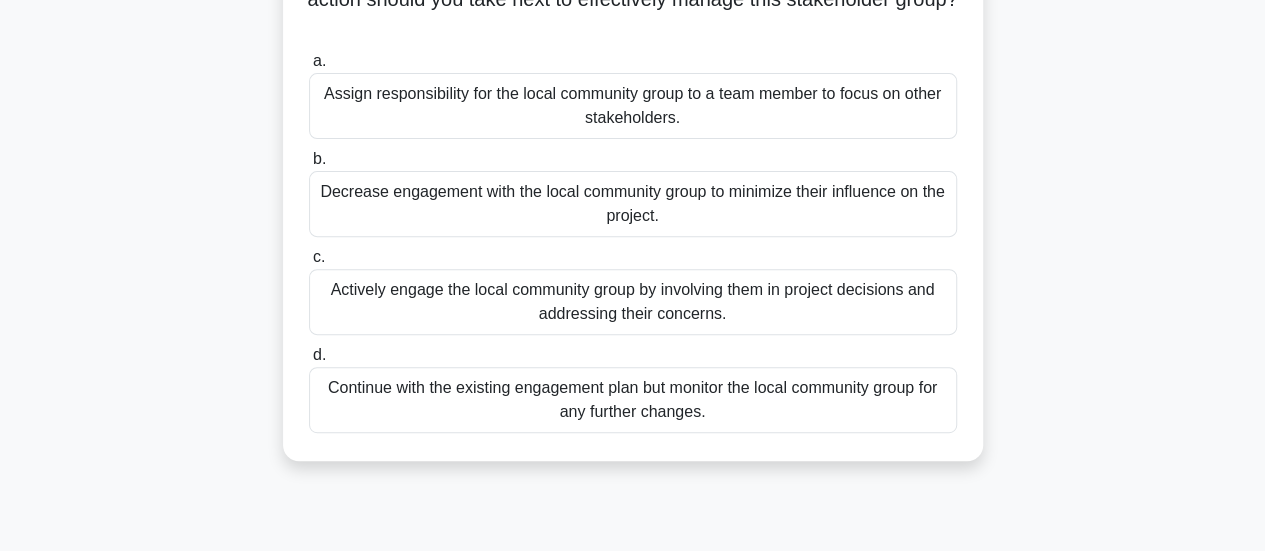 scroll, scrollTop: 264, scrollLeft: 0, axis: vertical 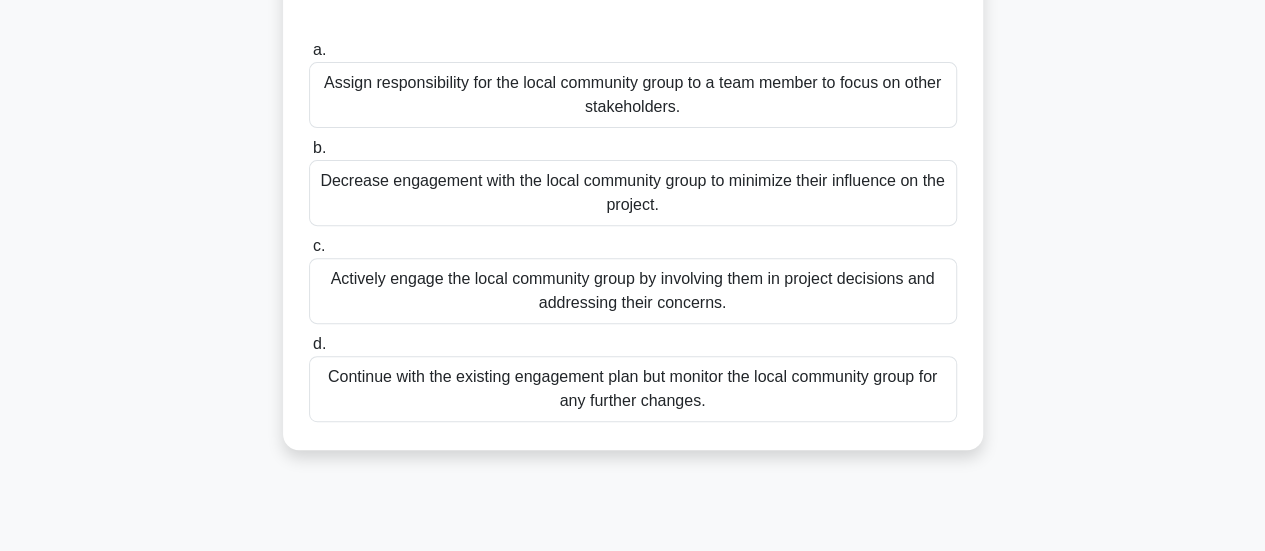 click on "Actively engage the local community group by involving them in project decisions and addressing their concerns." at bounding box center (633, 291) 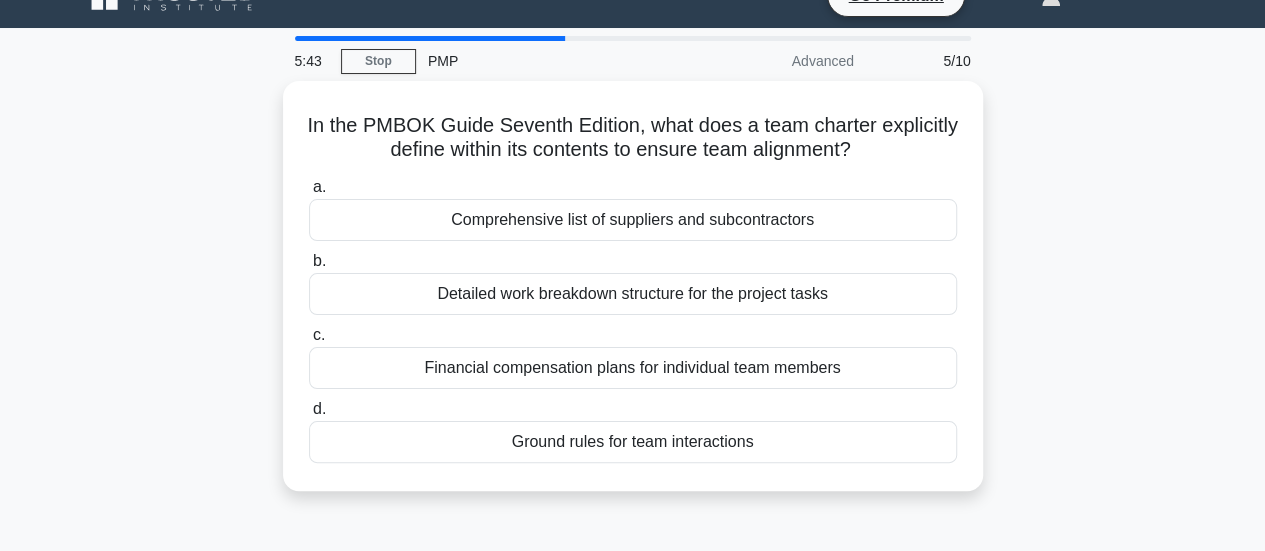 scroll, scrollTop: 37, scrollLeft: 0, axis: vertical 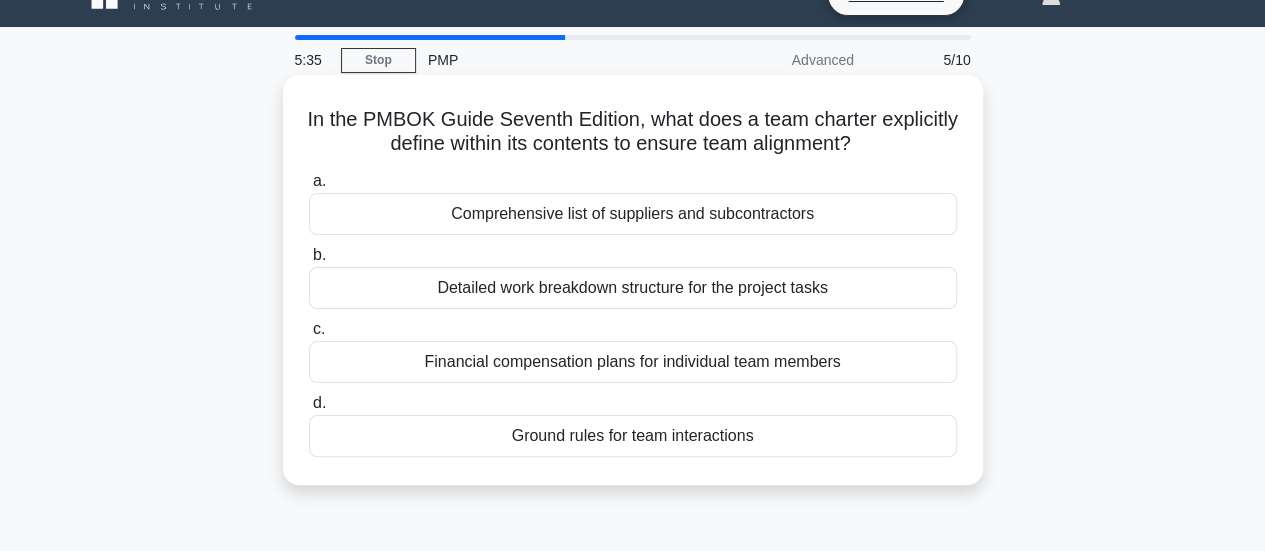 click on "Ground rules for team interactions" at bounding box center [633, 436] 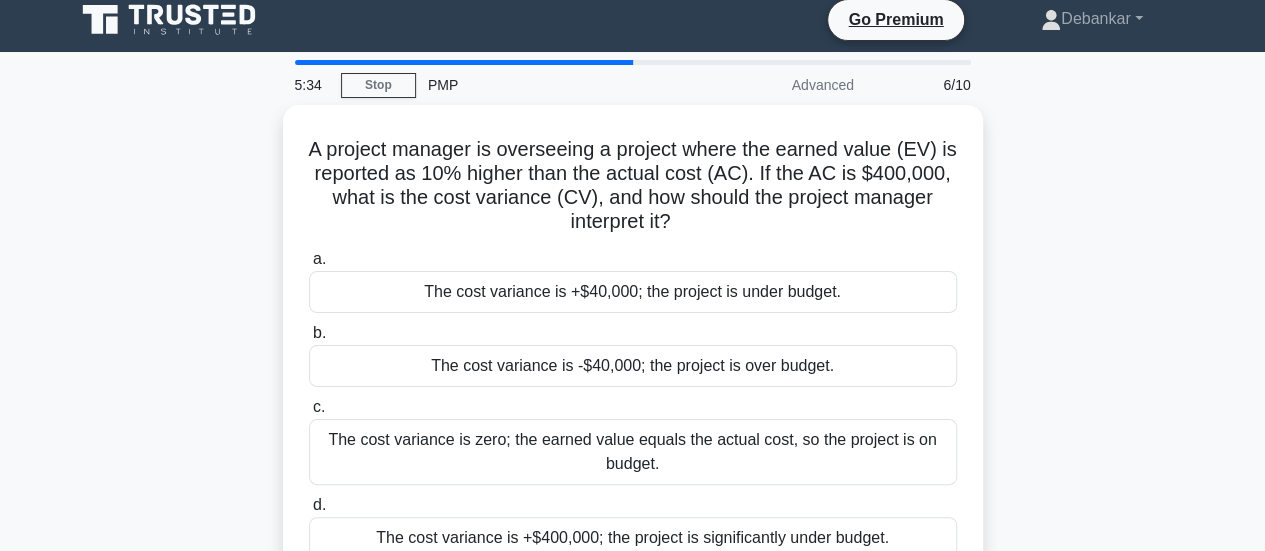 scroll, scrollTop: 14, scrollLeft: 0, axis: vertical 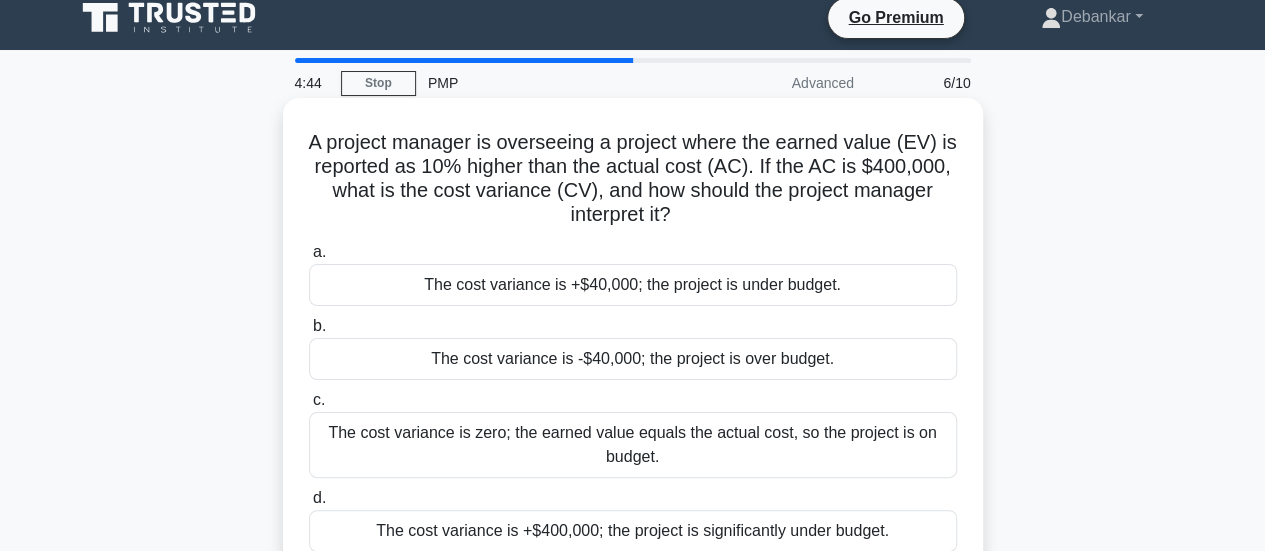 click on "The cost variance is +$40,000; the project is under budget." at bounding box center [633, 285] 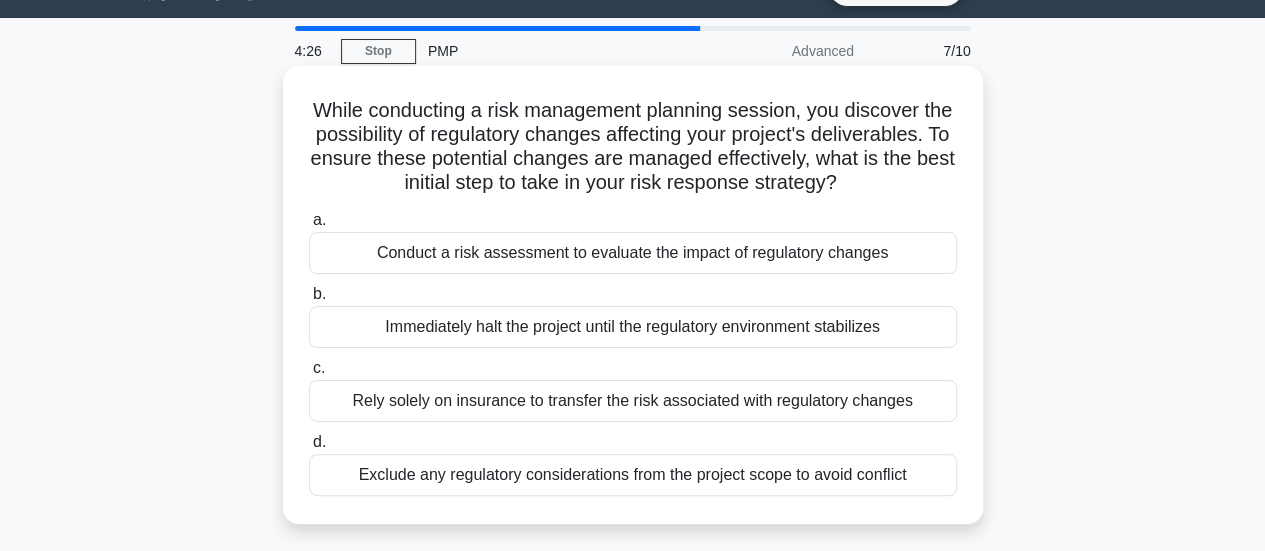 scroll, scrollTop: 74, scrollLeft: 0, axis: vertical 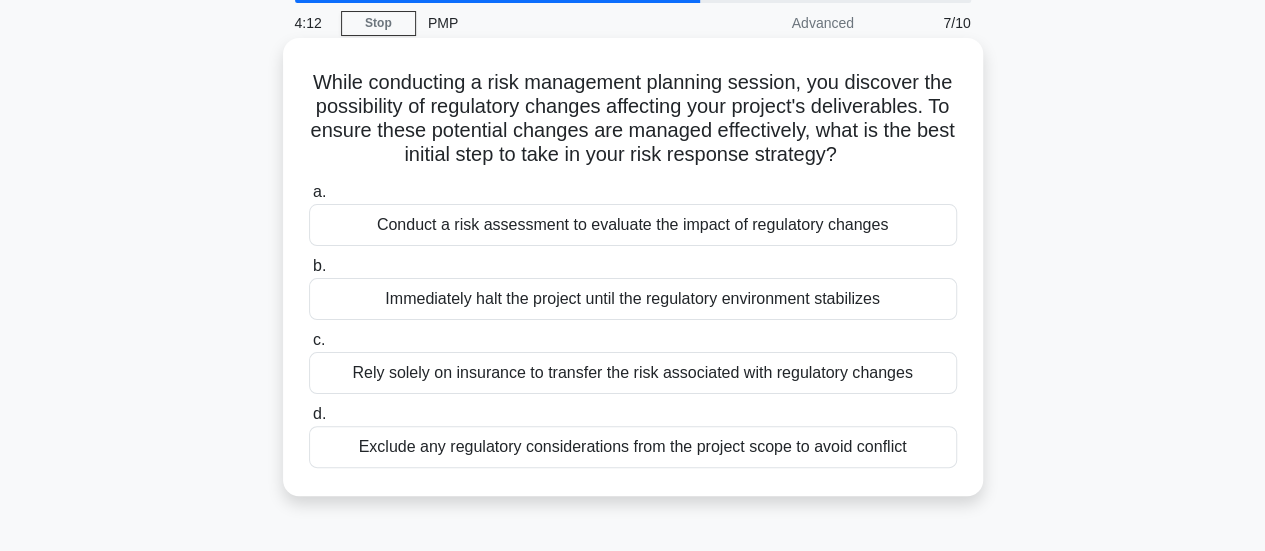 click on "Conduct a risk assessment to evaluate the impact of regulatory changes" at bounding box center [633, 225] 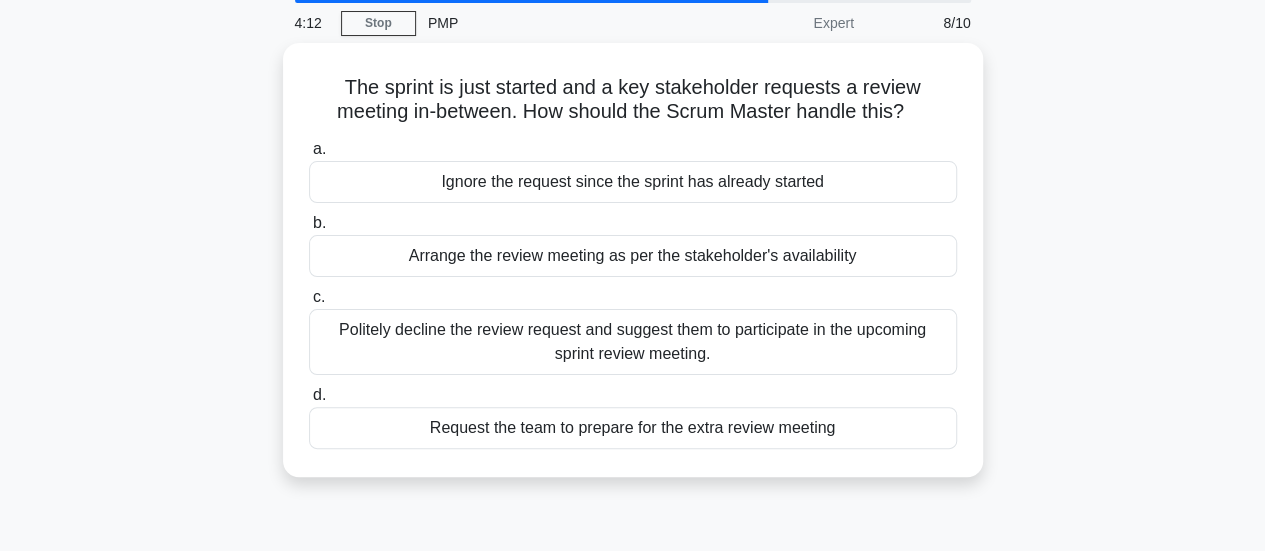 scroll, scrollTop: 0, scrollLeft: 0, axis: both 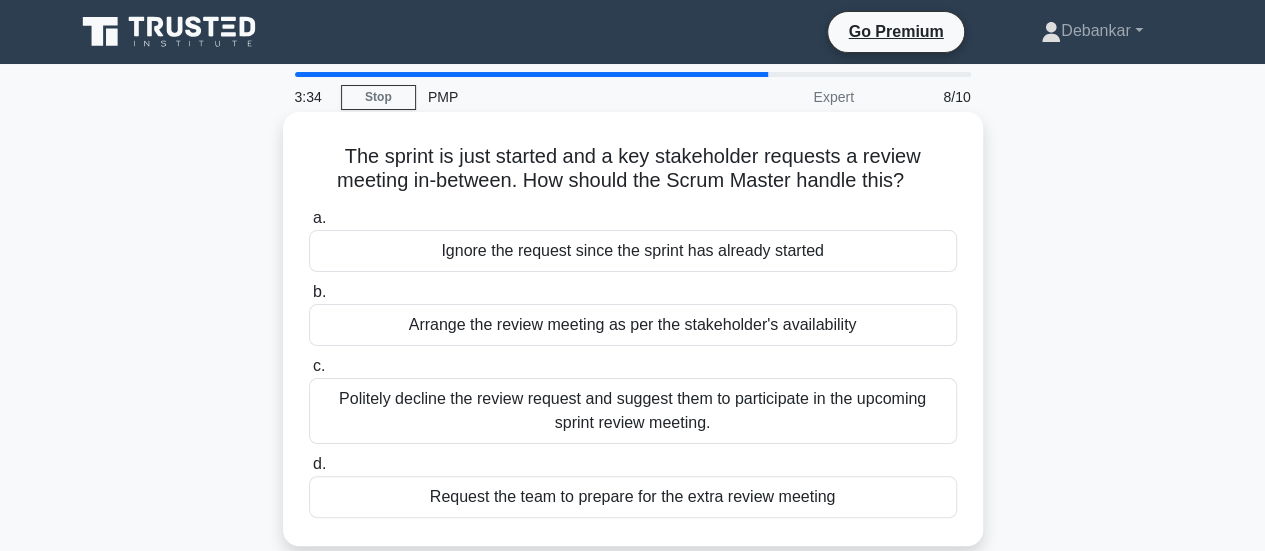 click on "Politely decline the review request and suggest them to participate in the upcoming sprint review meeting." at bounding box center [633, 411] 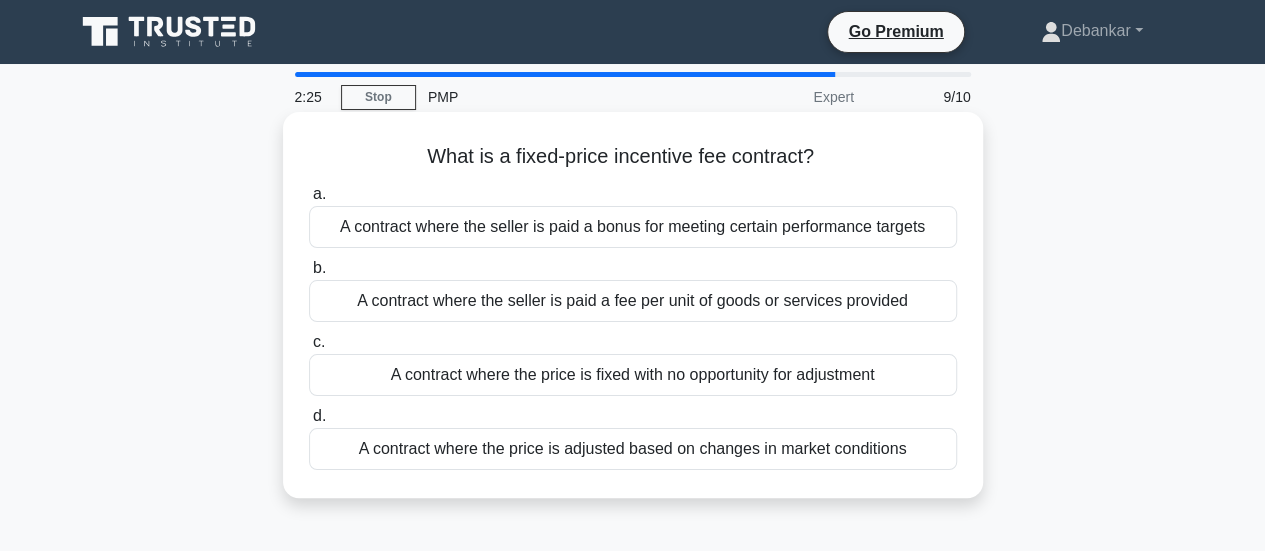 click on "A contract where the seller is paid a bonus for meeting certain performance targets" at bounding box center [633, 227] 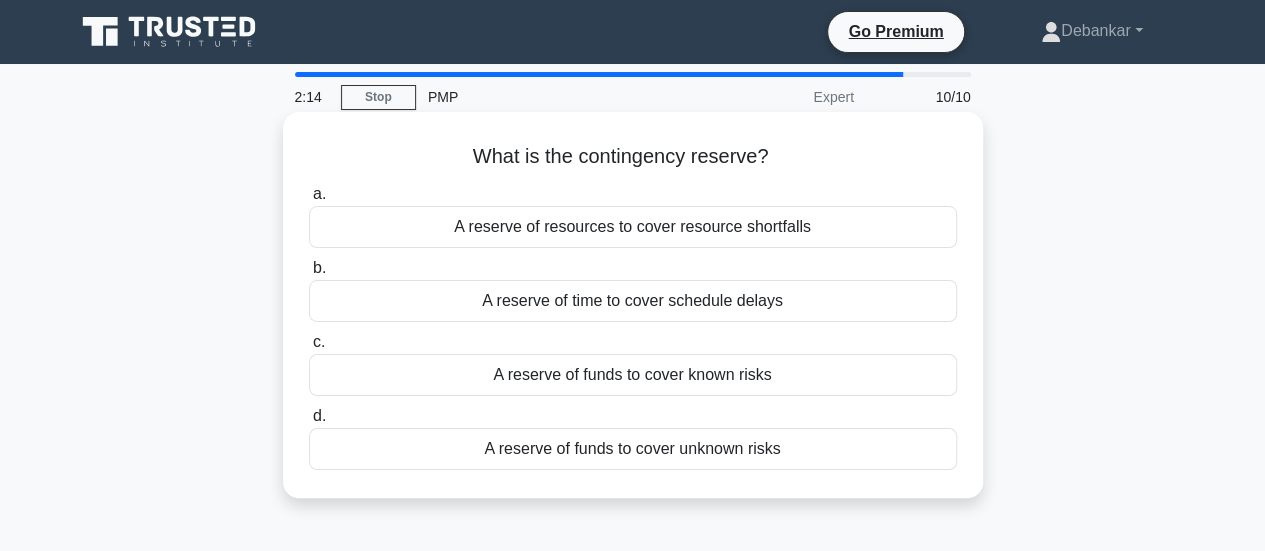 click on "A reserve of funds to cover unknown risks" at bounding box center [633, 449] 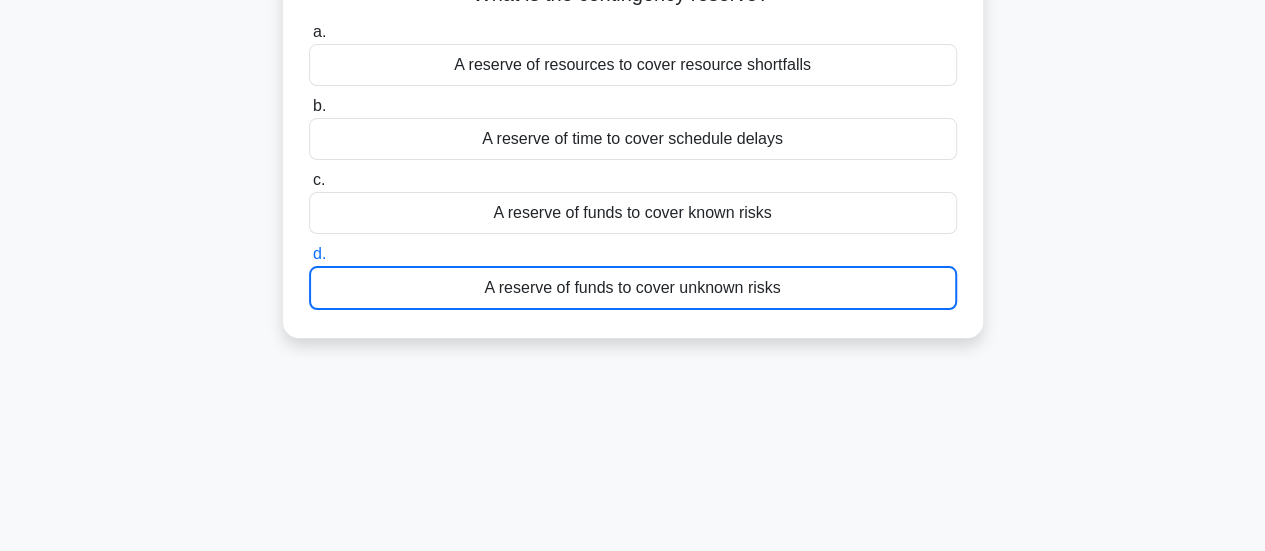 scroll, scrollTop: 164, scrollLeft: 0, axis: vertical 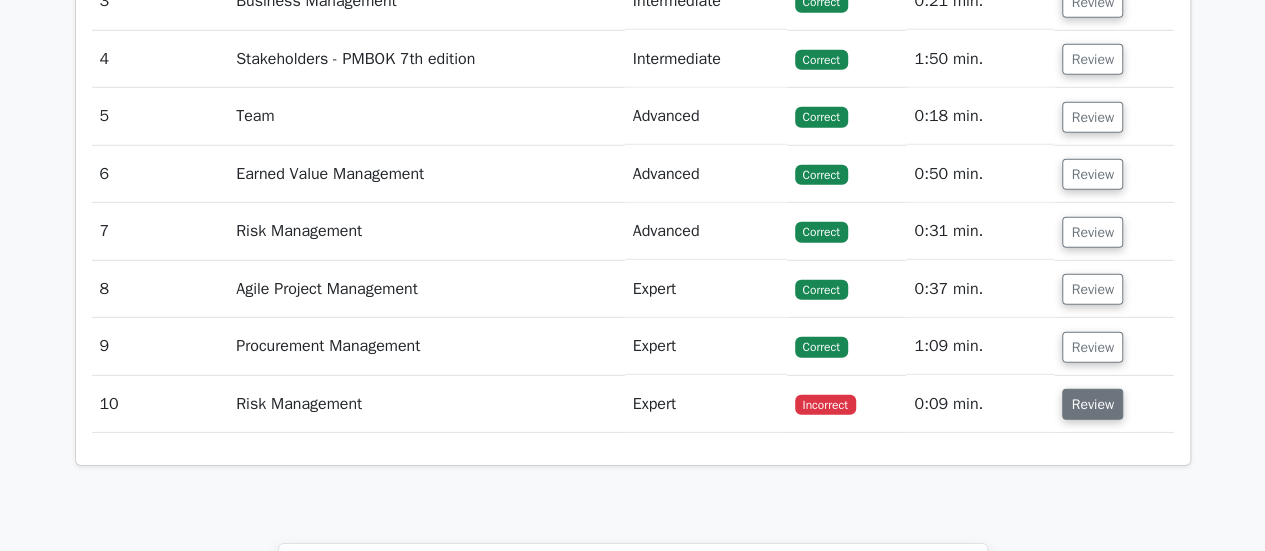 click on "Review" at bounding box center [1092, 404] 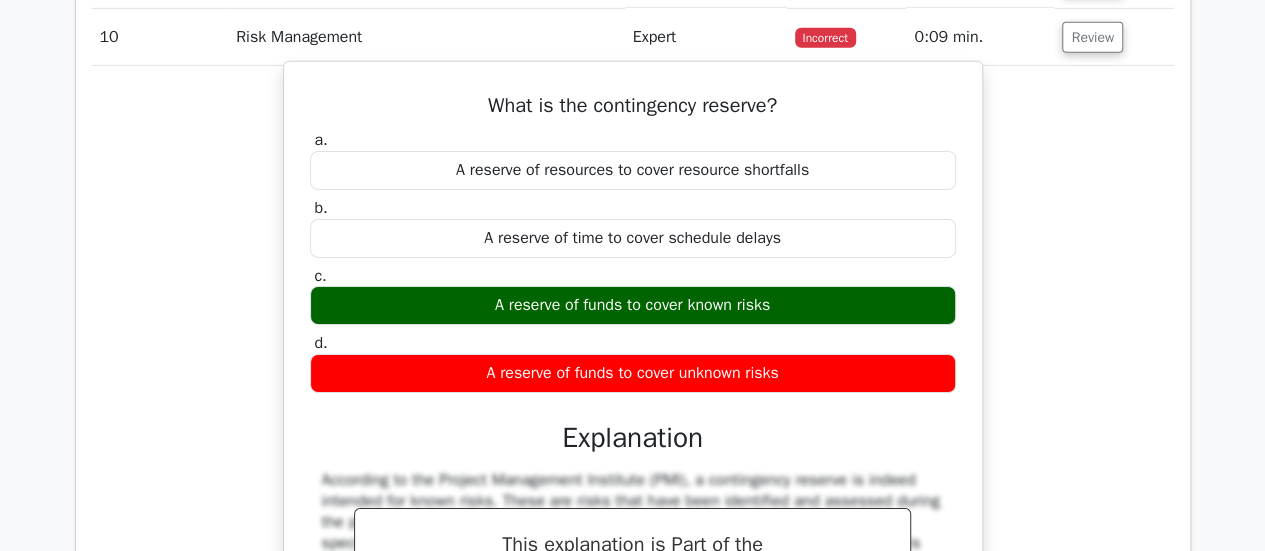 scroll, scrollTop: 3254, scrollLeft: 0, axis: vertical 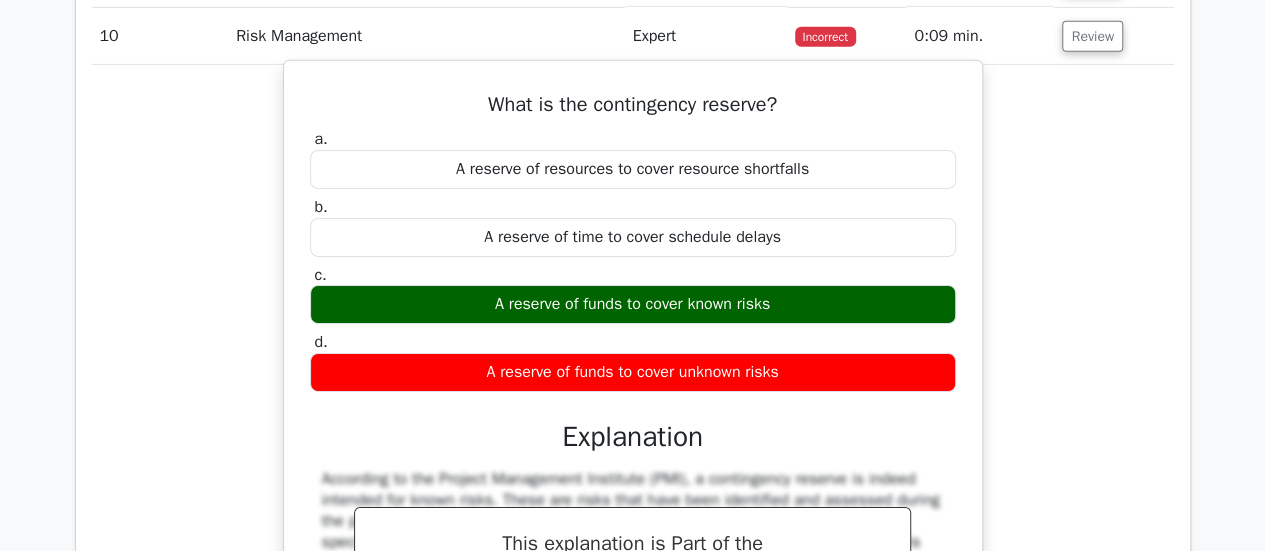 type 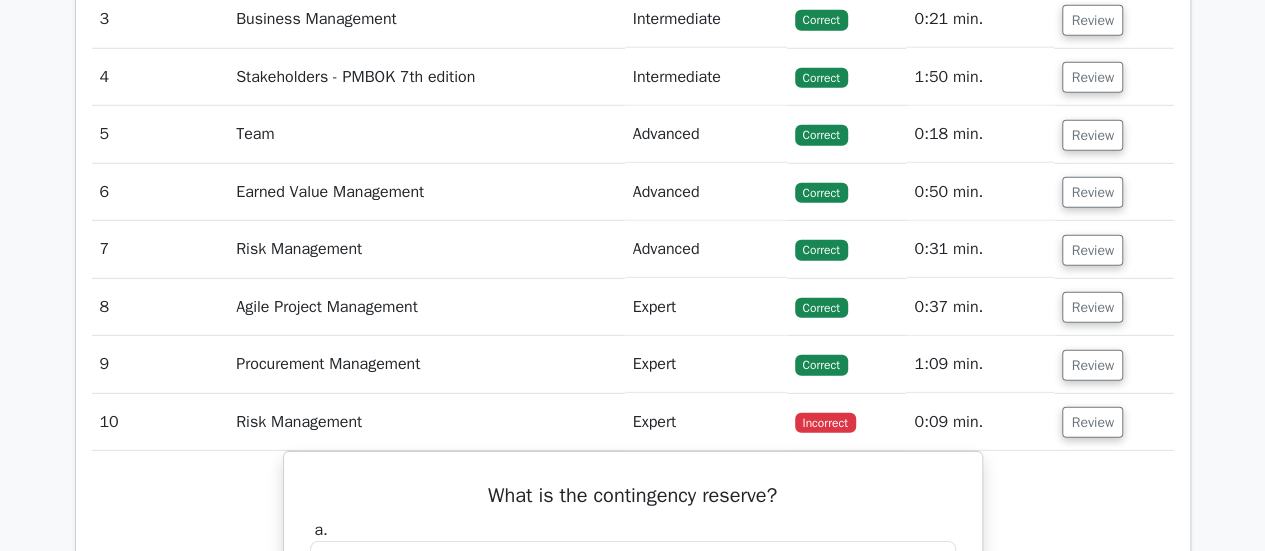 scroll, scrollTop: 2866, scrollLeft: 0, axis: vertical 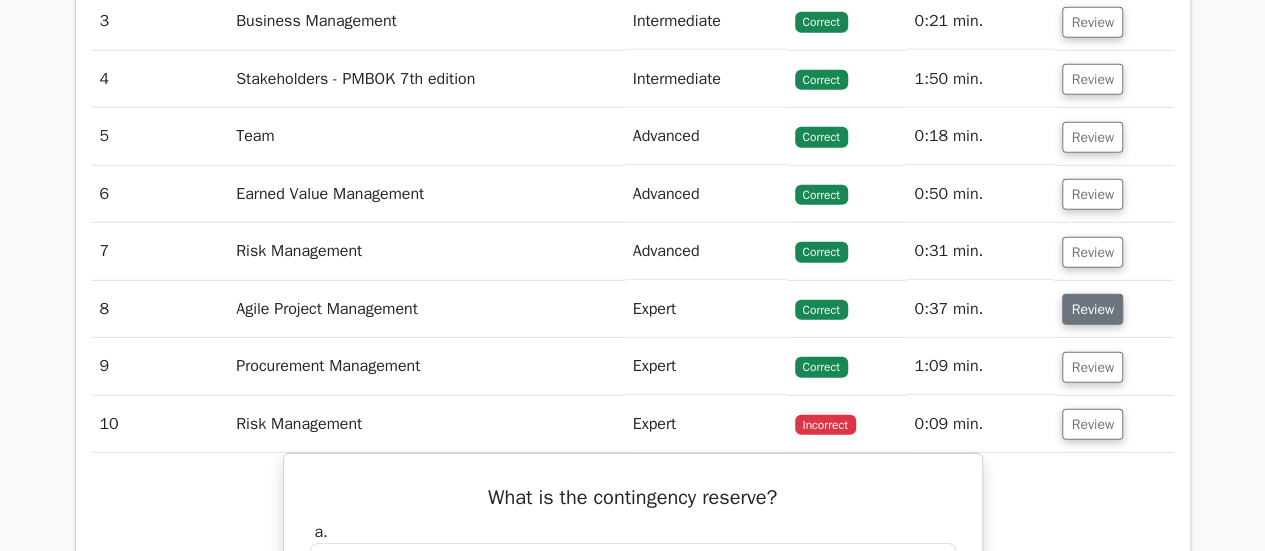 click on "Review" at bounding box center (1092, 309) 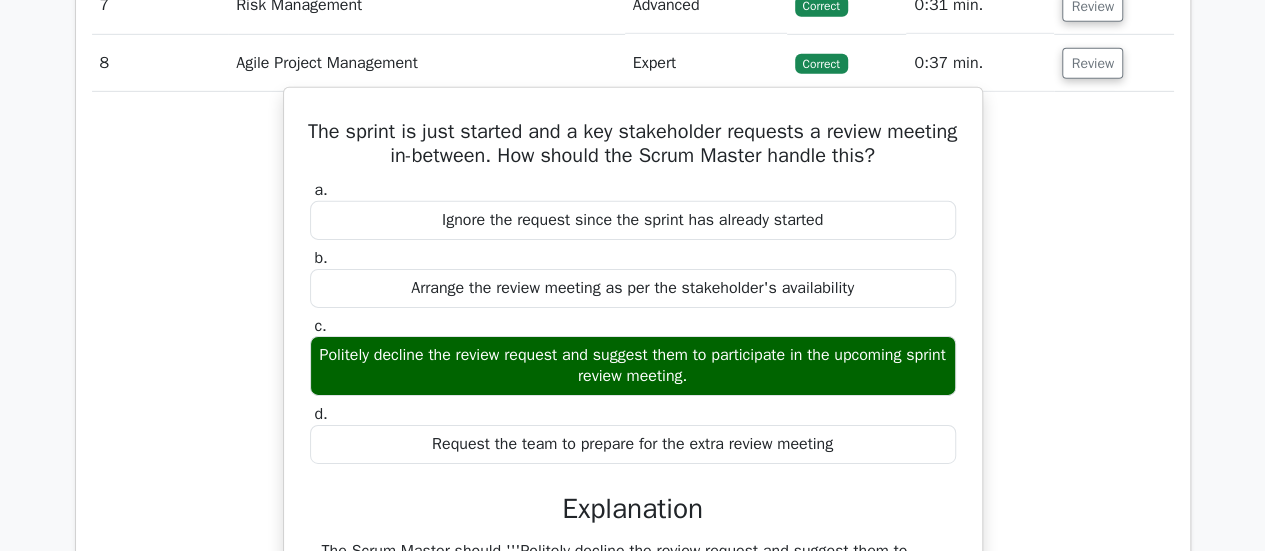 scroll, scrollTop: 3113, scrollLeft: 0, axis: vertical 